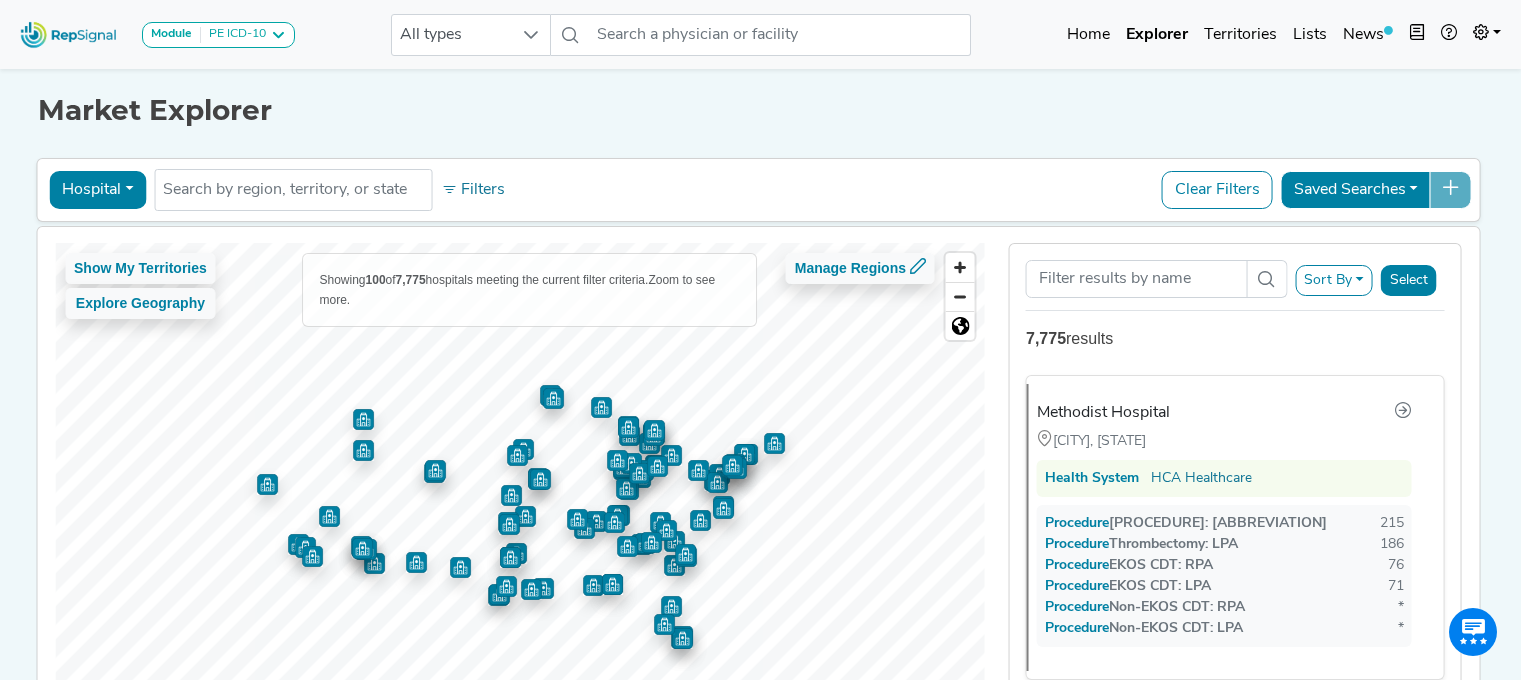scroll, scrollTop: 0, scrollLeft: 0, axis: both 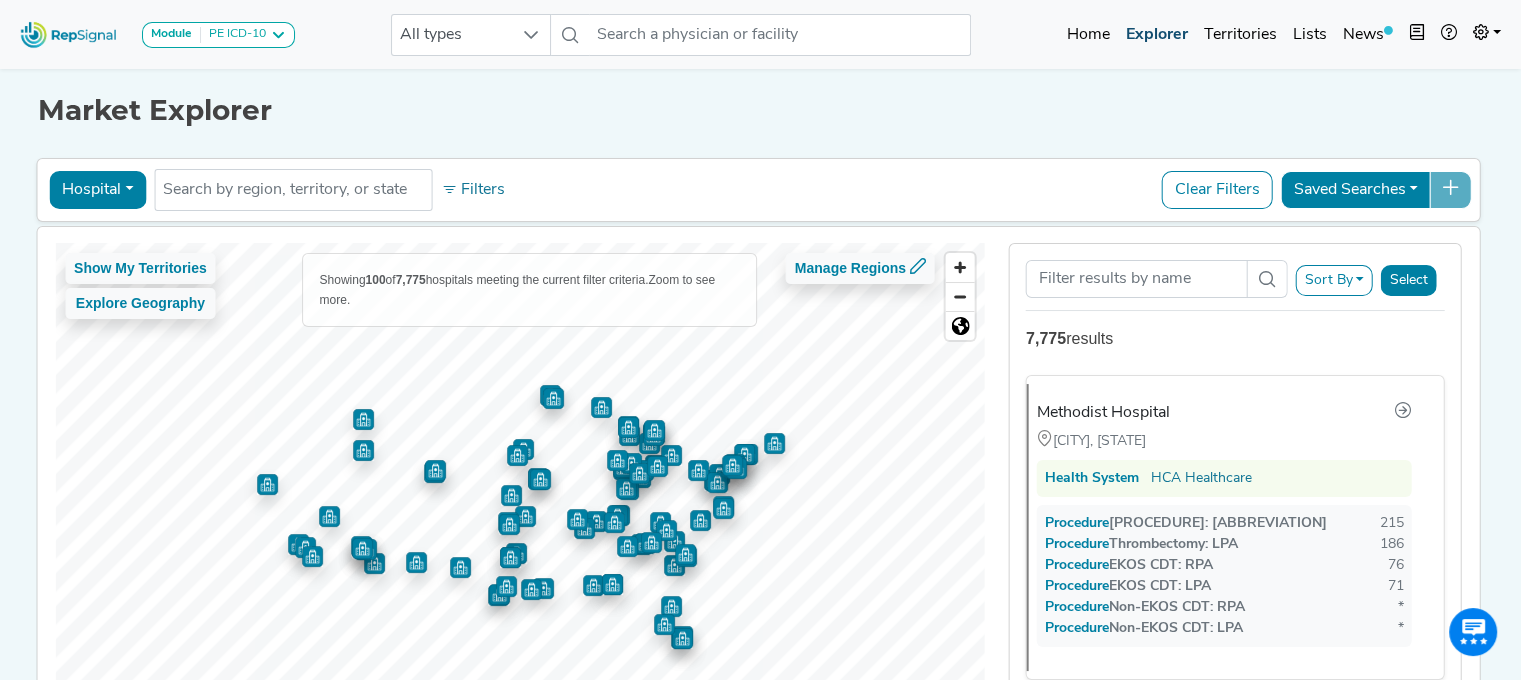 click on "Explorer" at bounding box center [1157, 35] 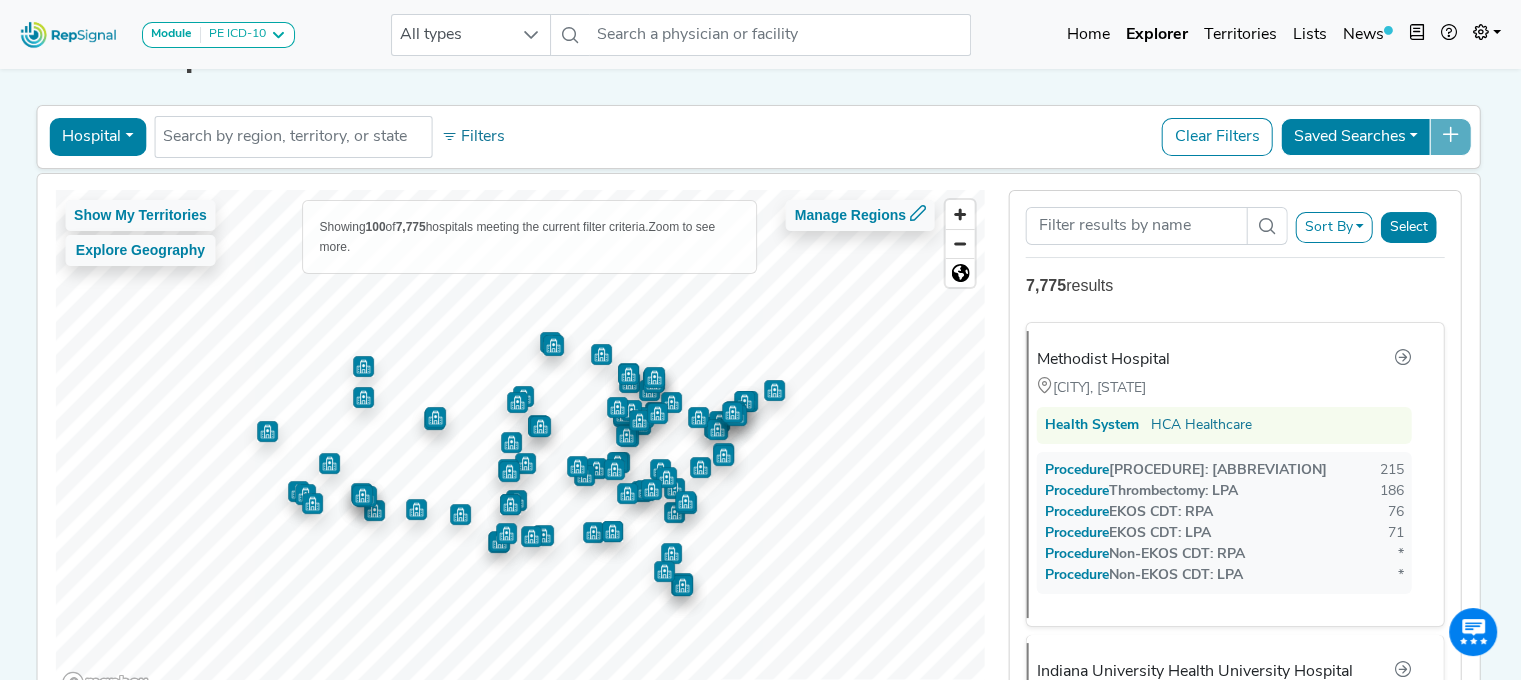 scroll, scrollTop: 46, scrollLeft: 0, axis: vertical 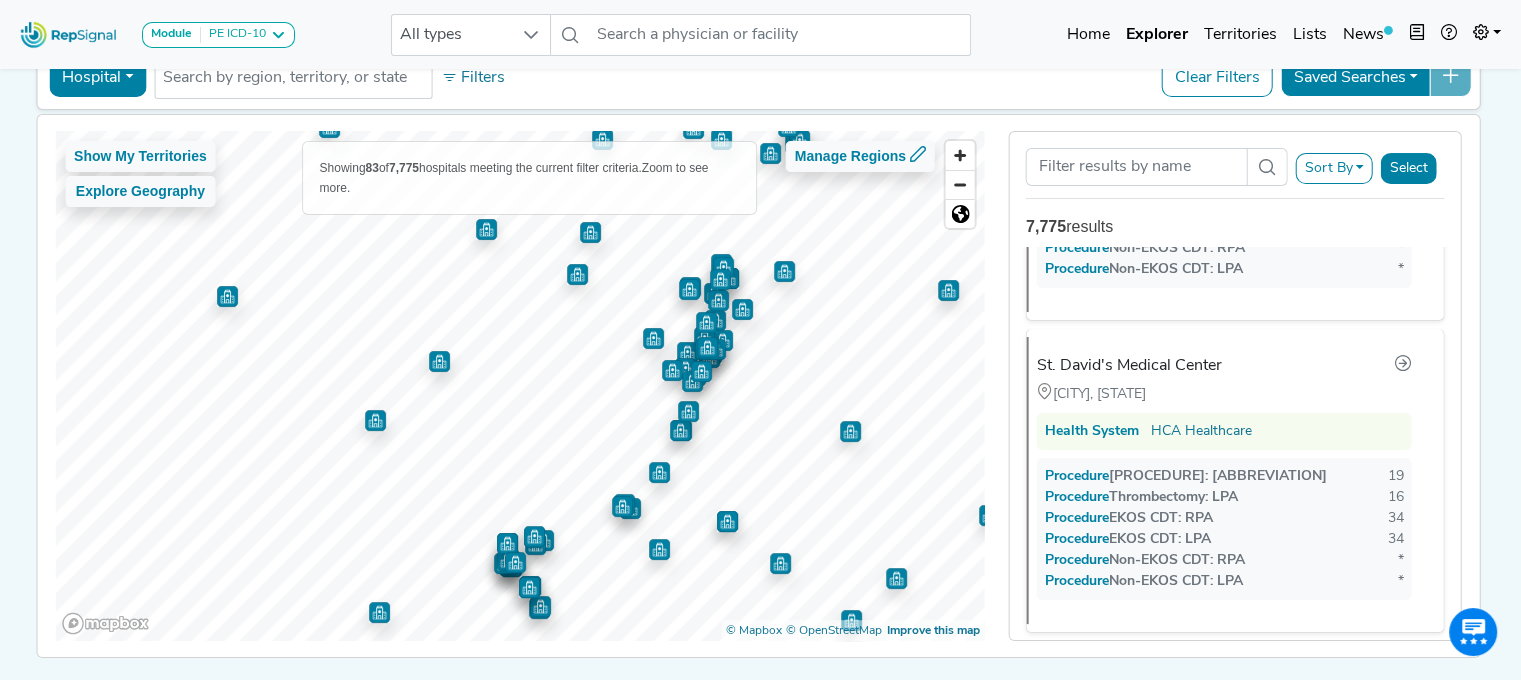 click on "Select" 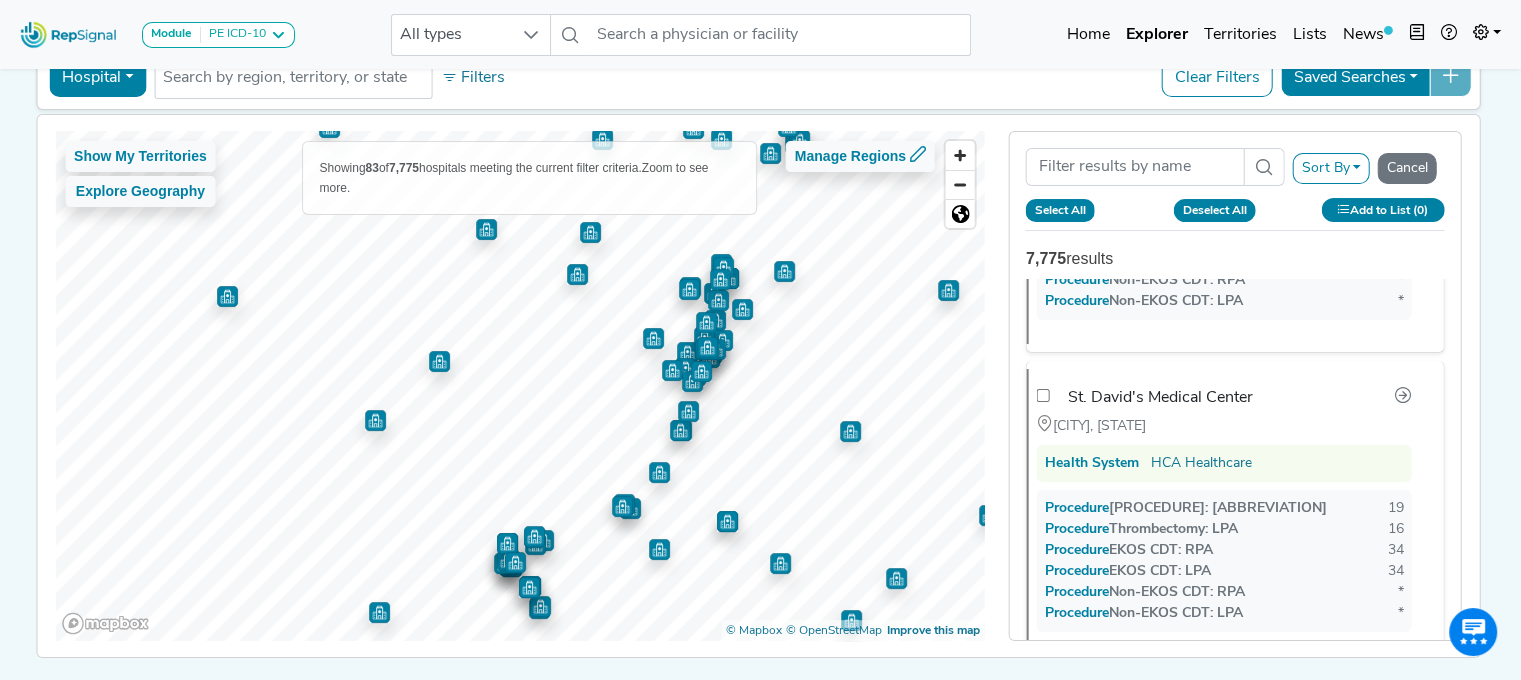 click on "Select All" at bounding box center [1060, 210] 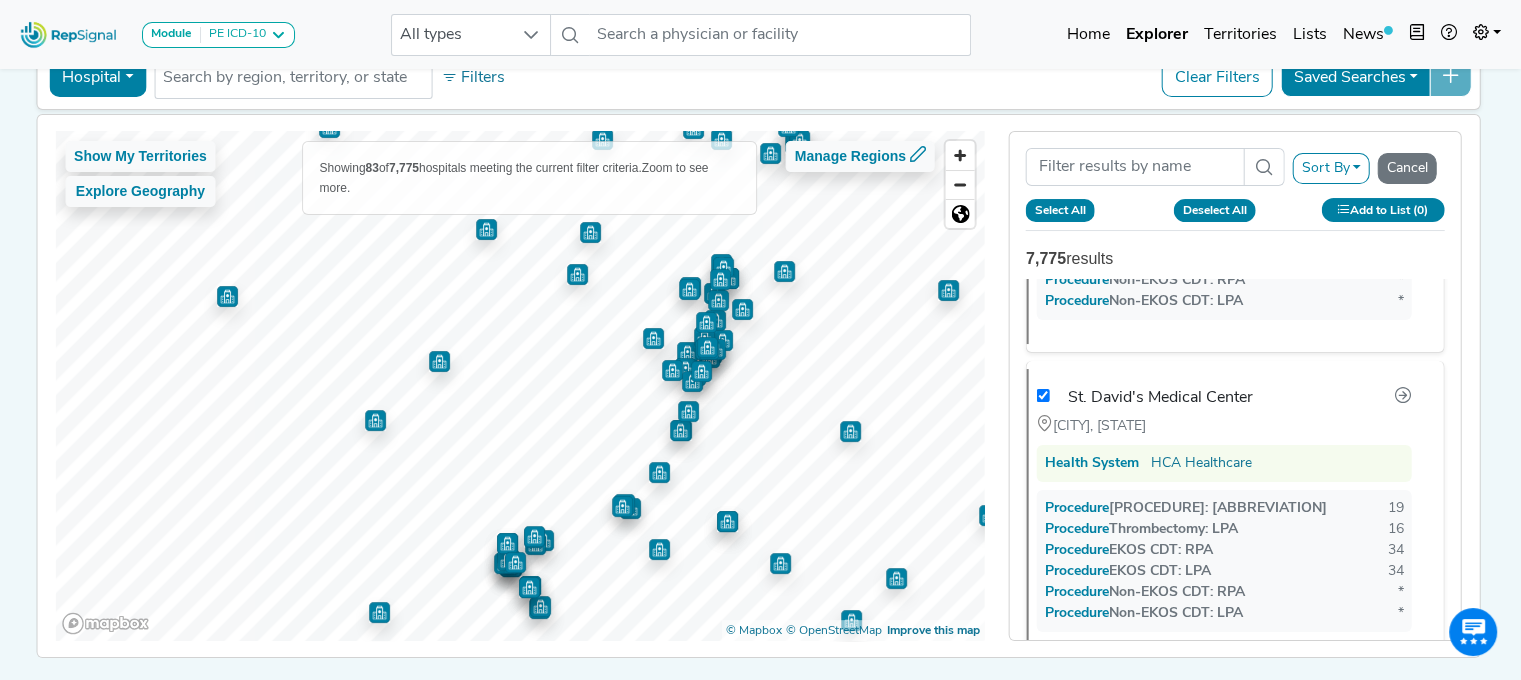 checkbox on "true" 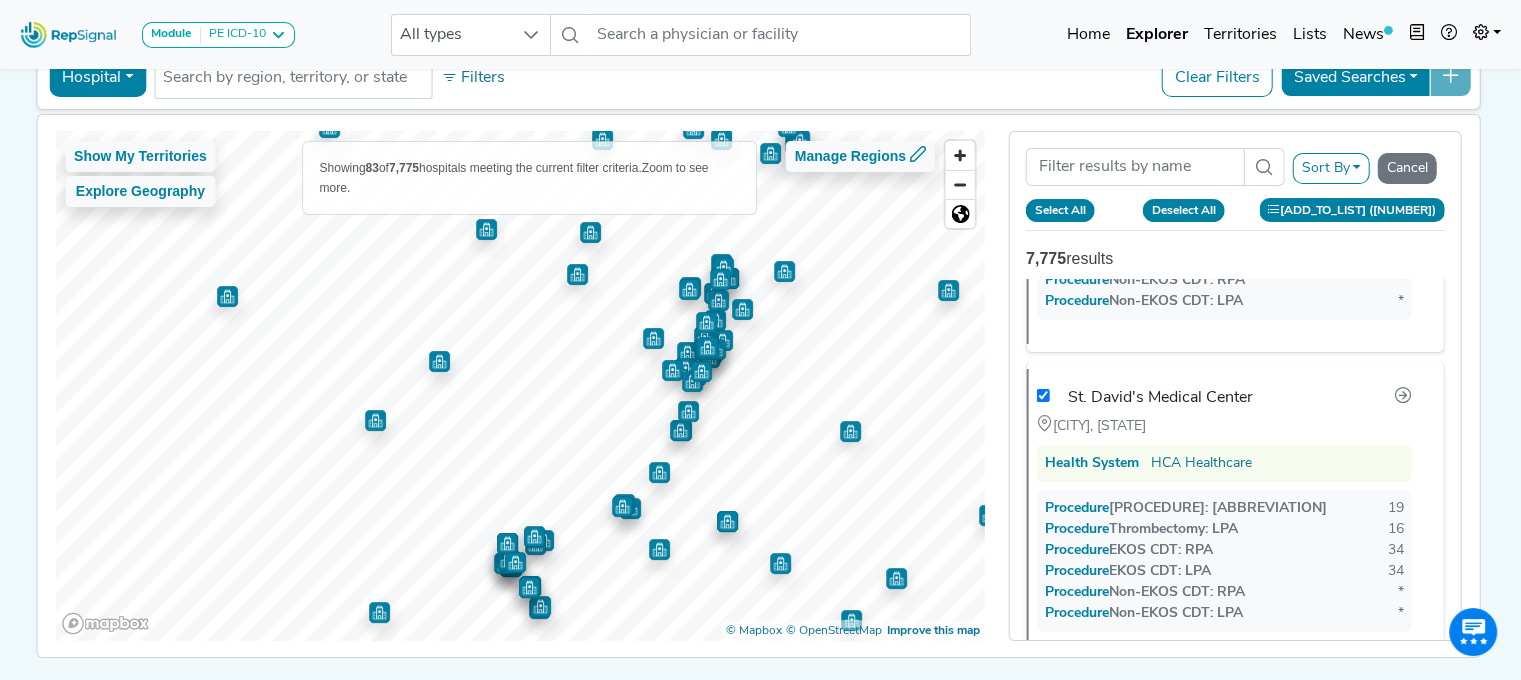 click on "Add to List (83)" 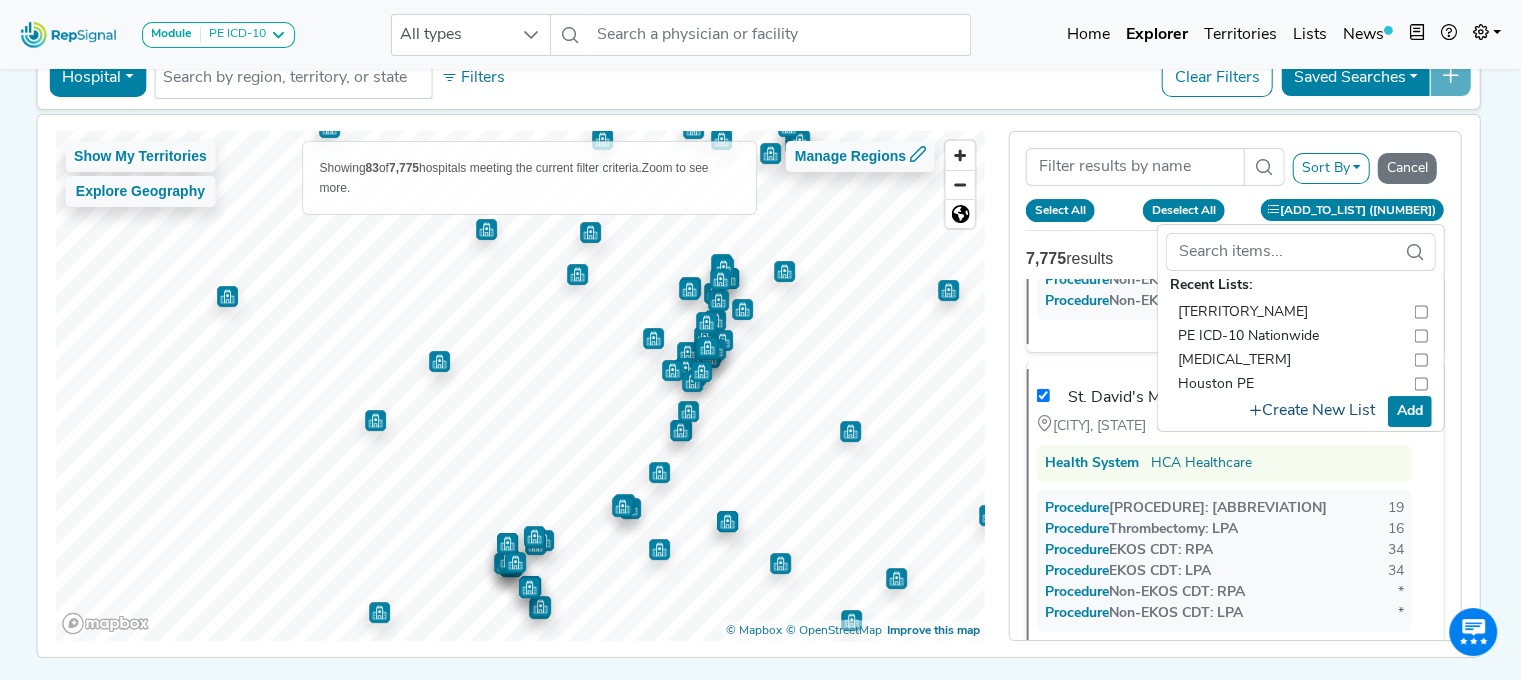 click on "Create New List" at bounding box center [1312, 411] 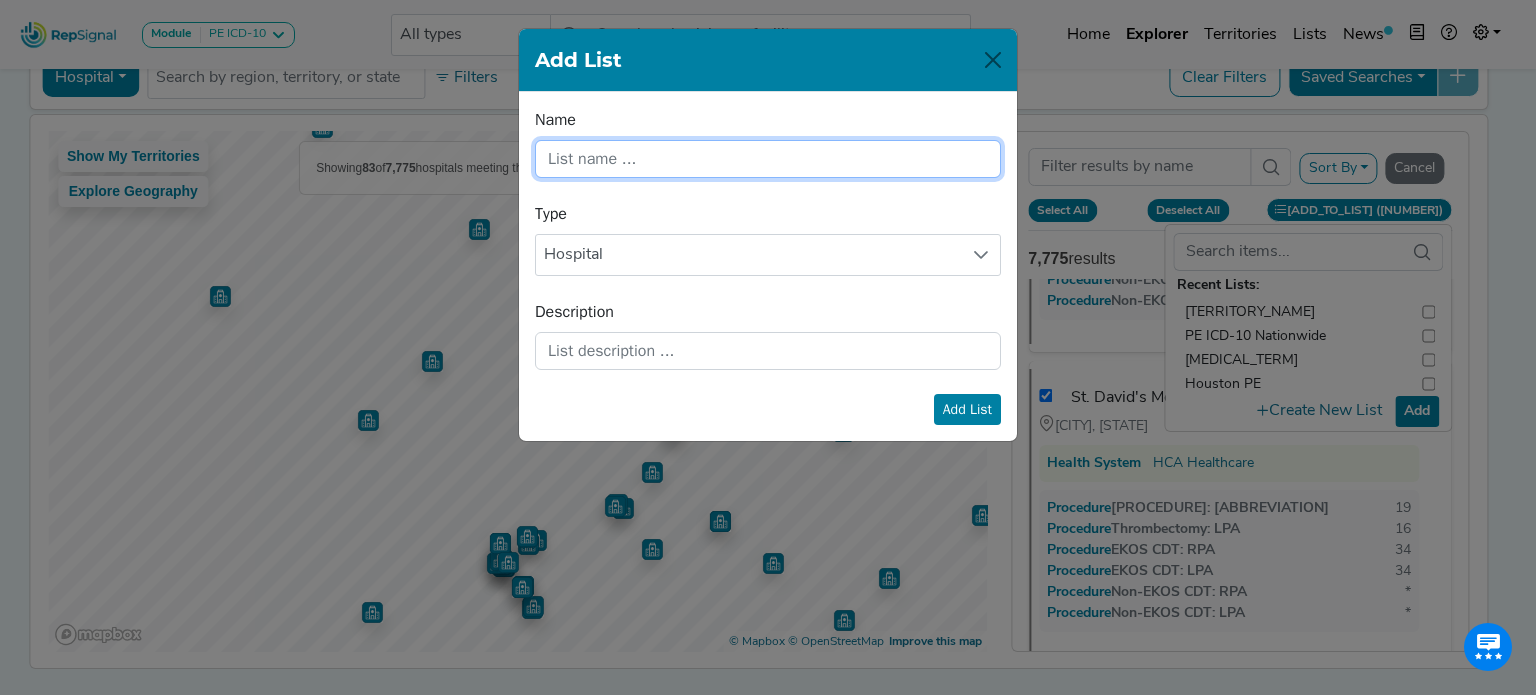 click at bounding box center (768, 159) 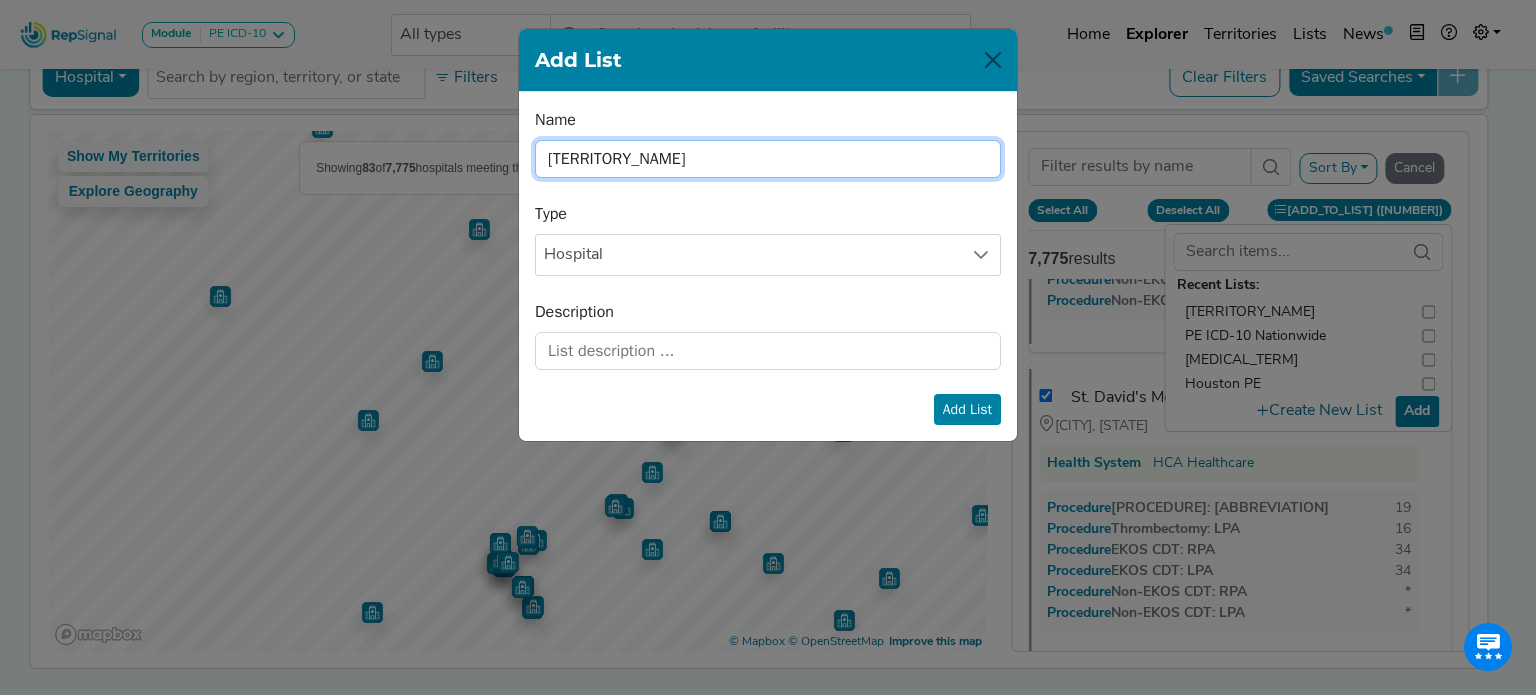 type on "Trent Territory" 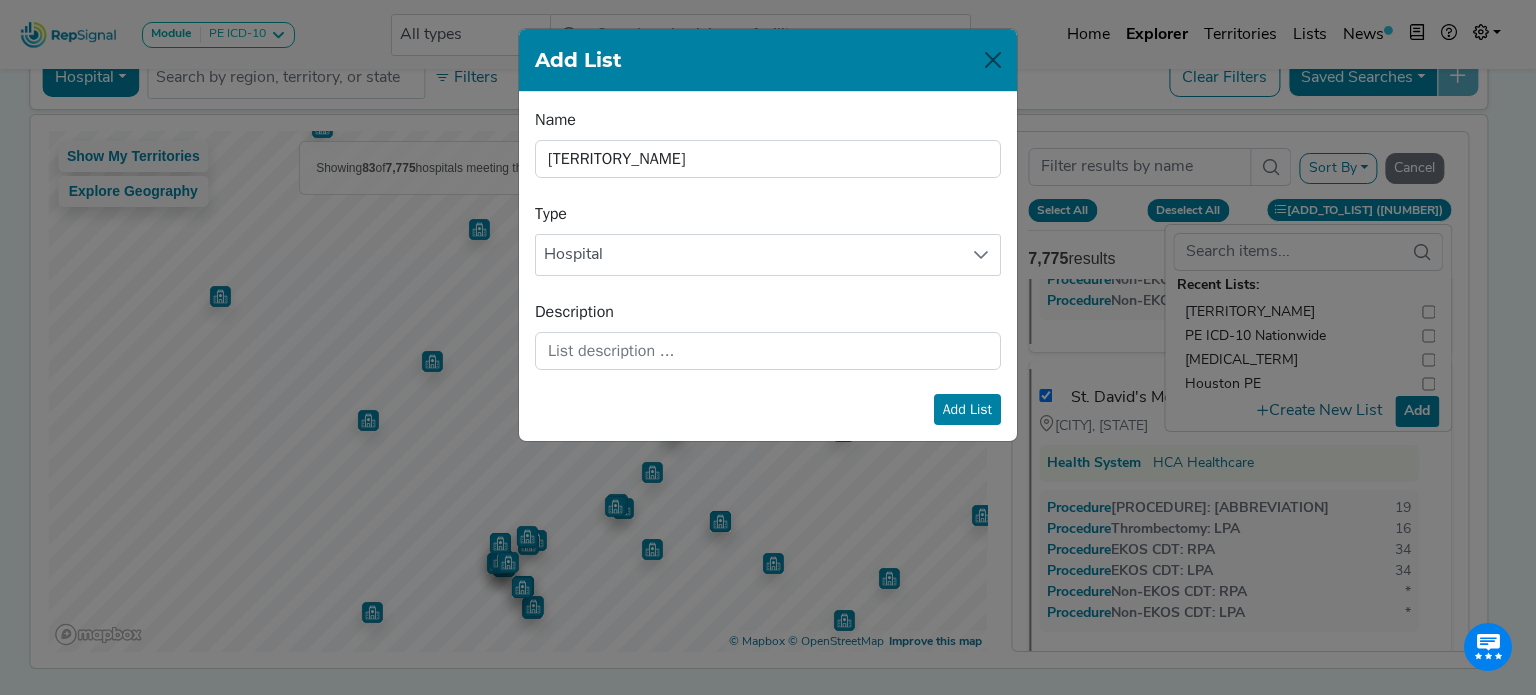 click on "Add List" 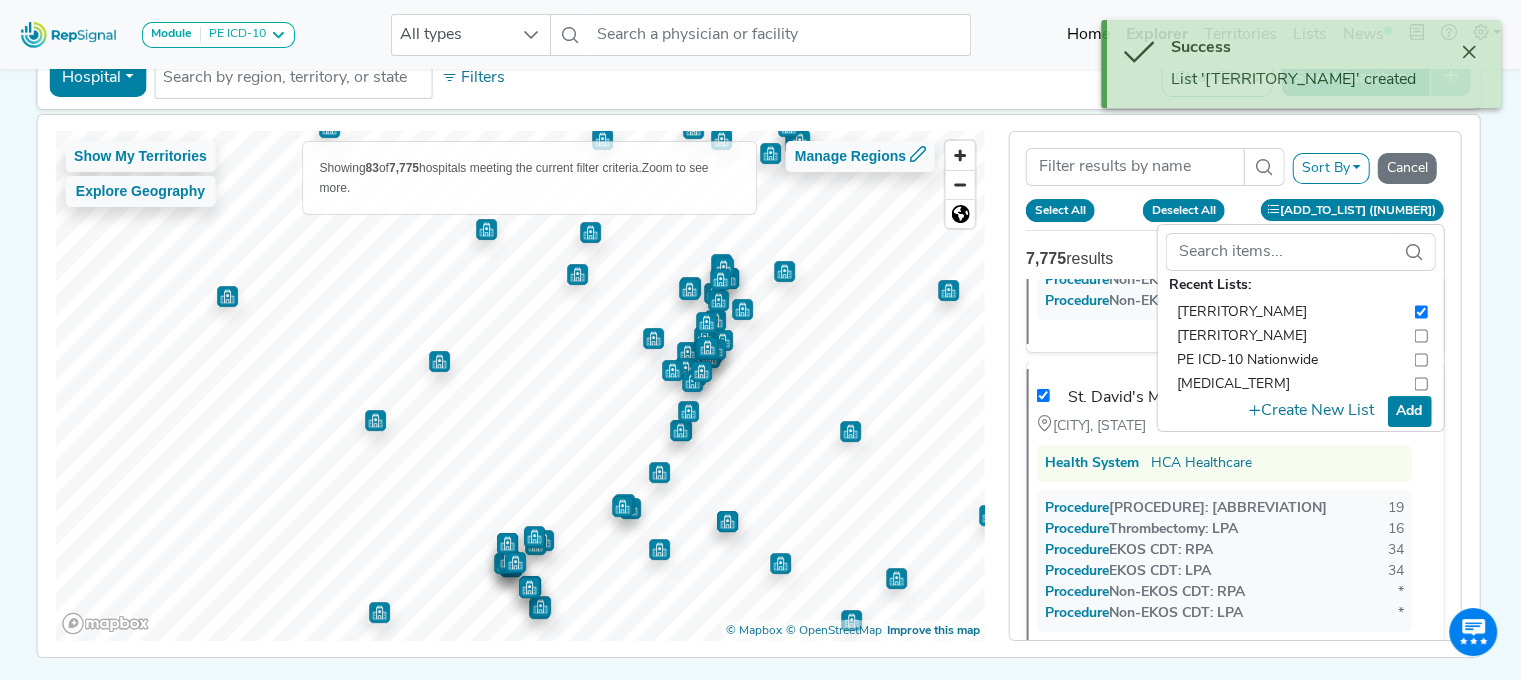 checkbox on "true" 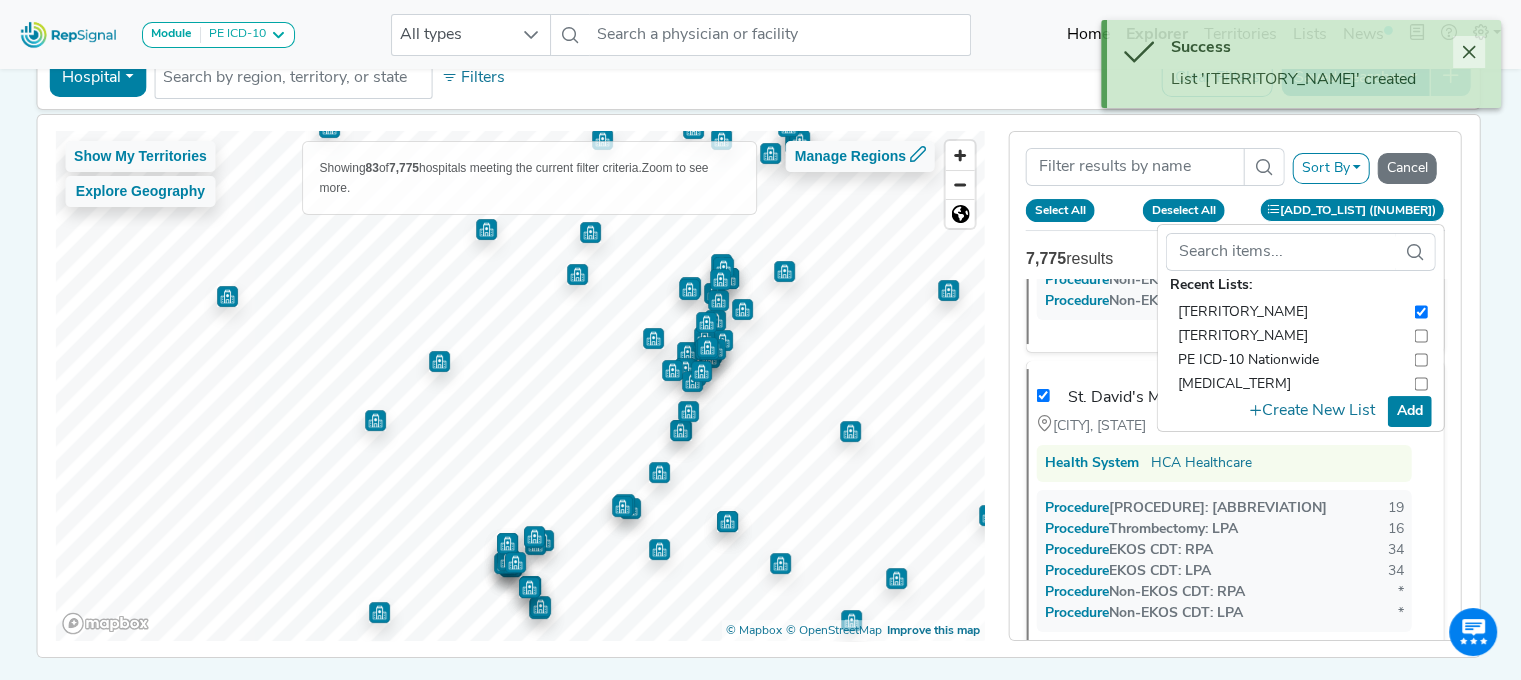 click 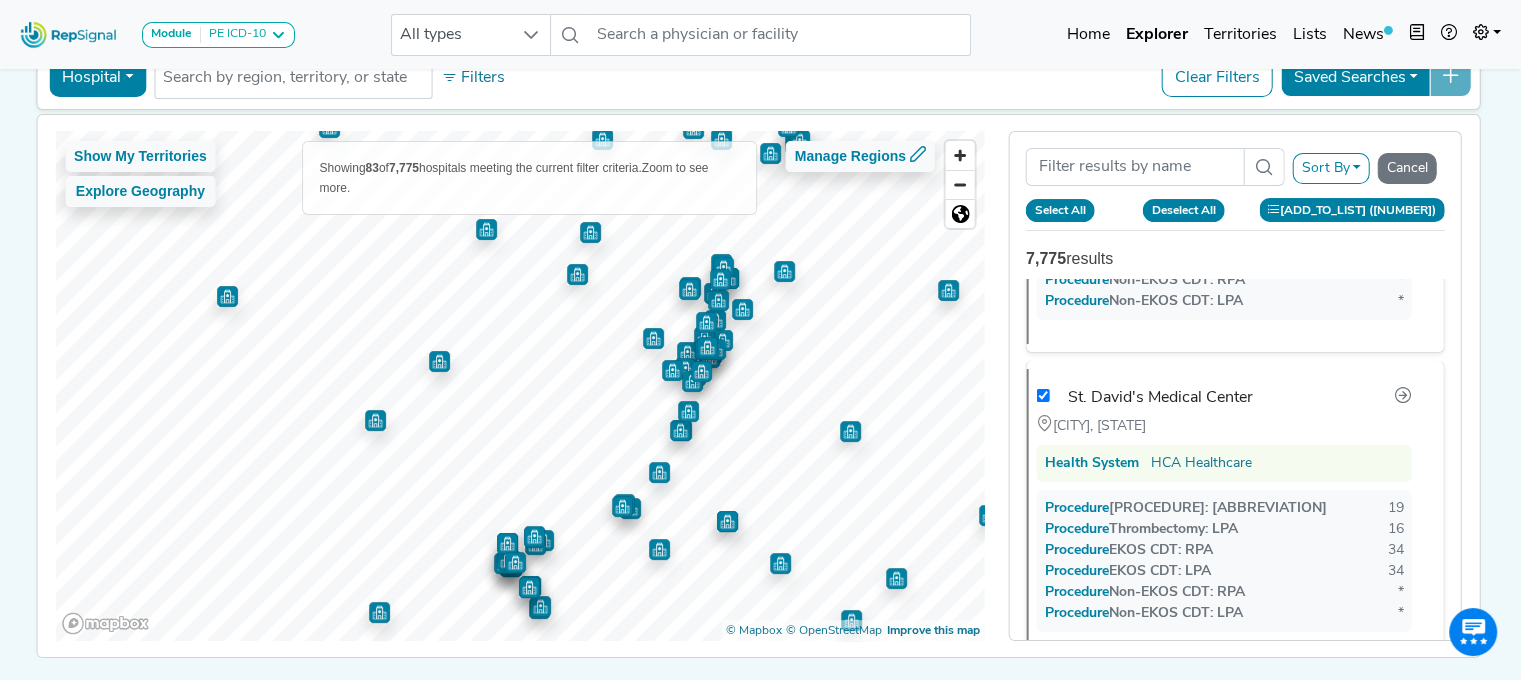 click on "Add to List (83)" 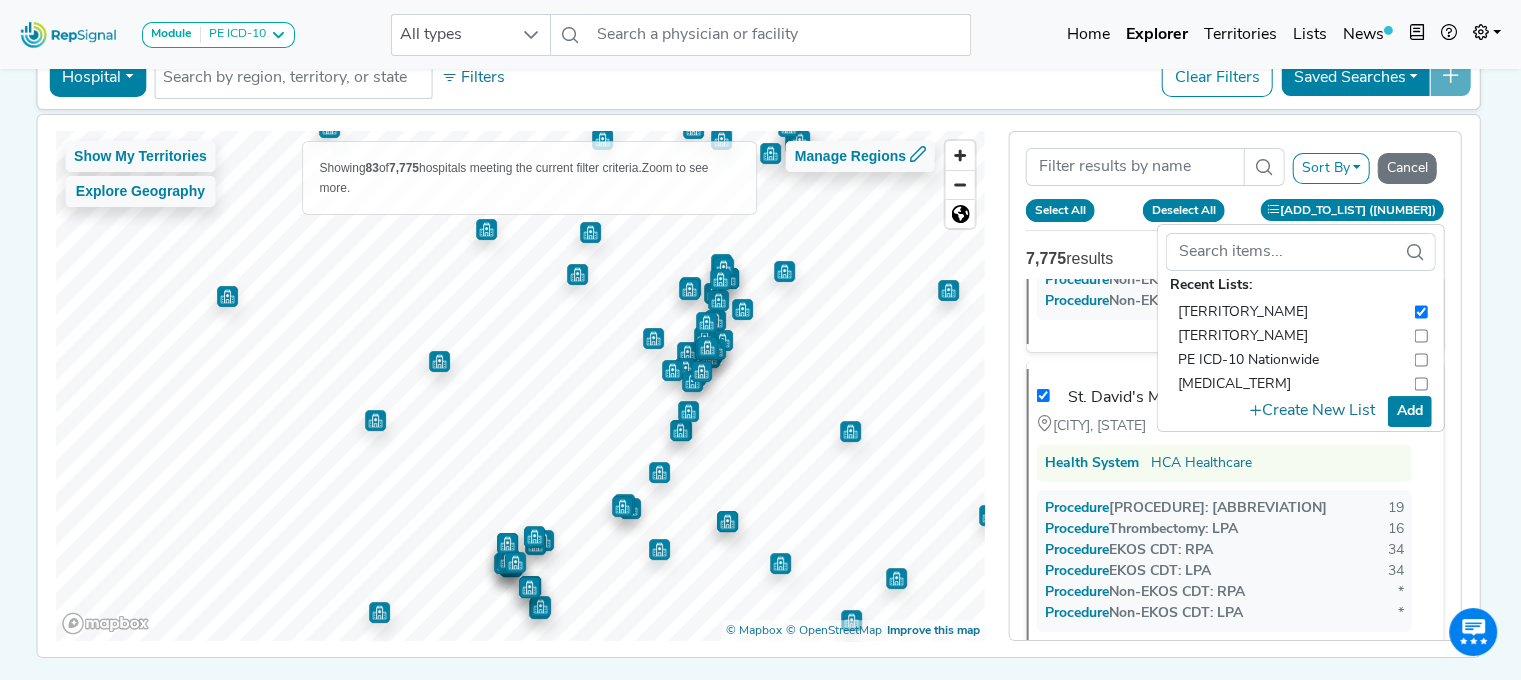 click on "Add" 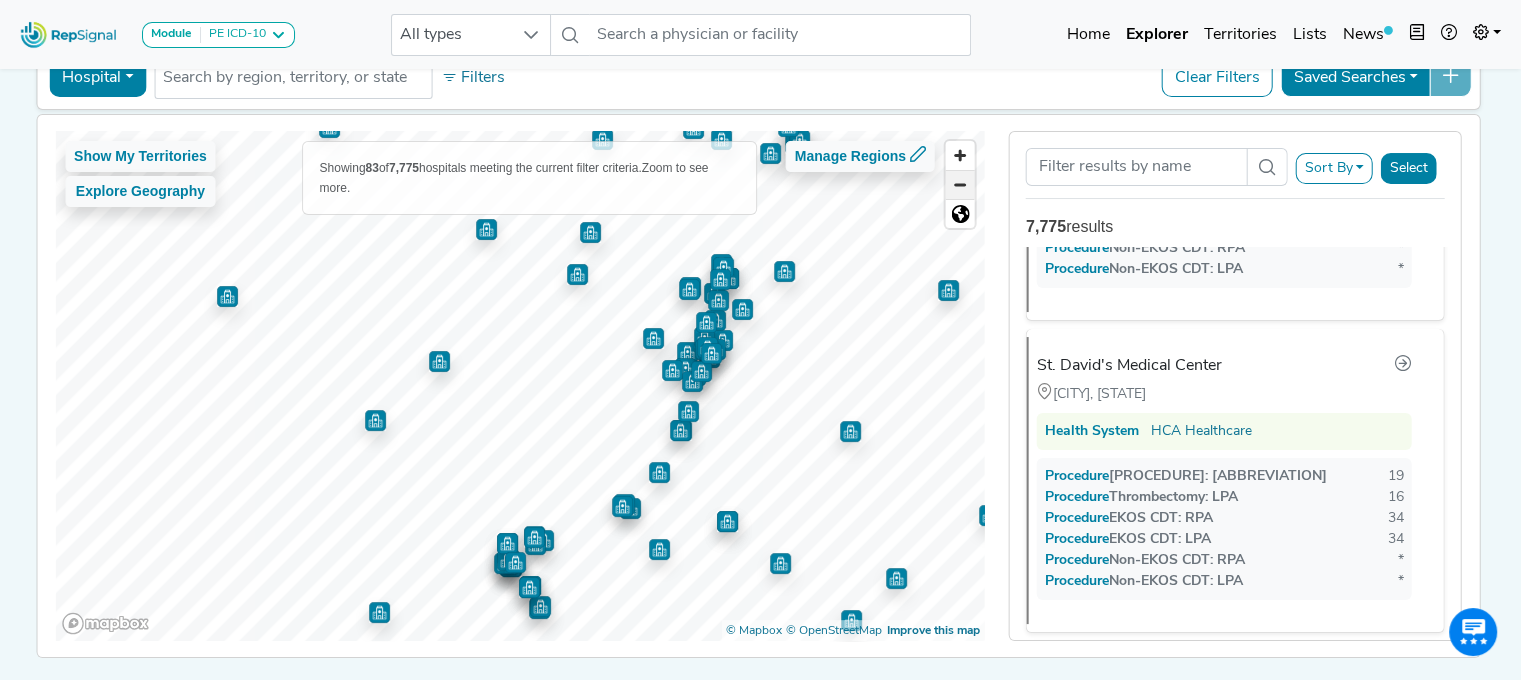 click at bounding box center [960, 185] 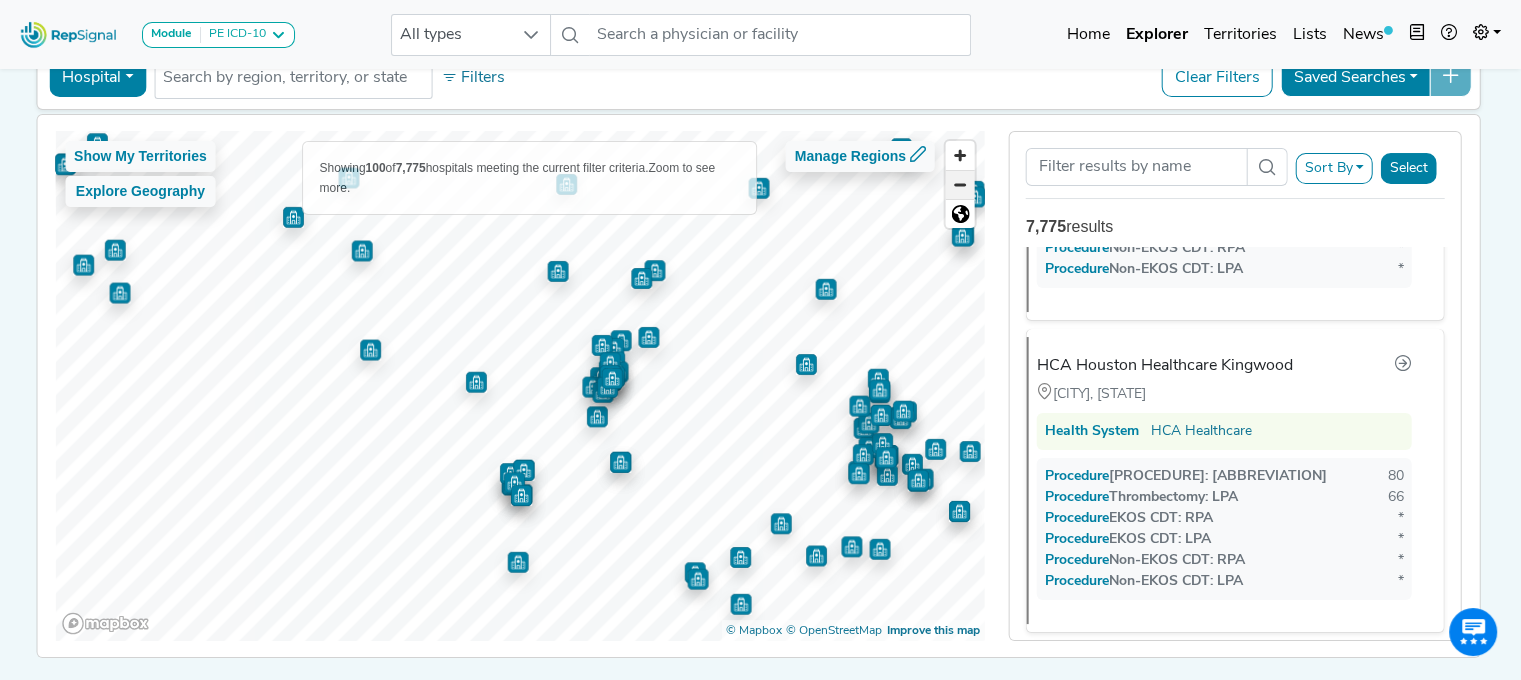 scroll, scrollTop: 0, scrollLeft: 0, axis: both 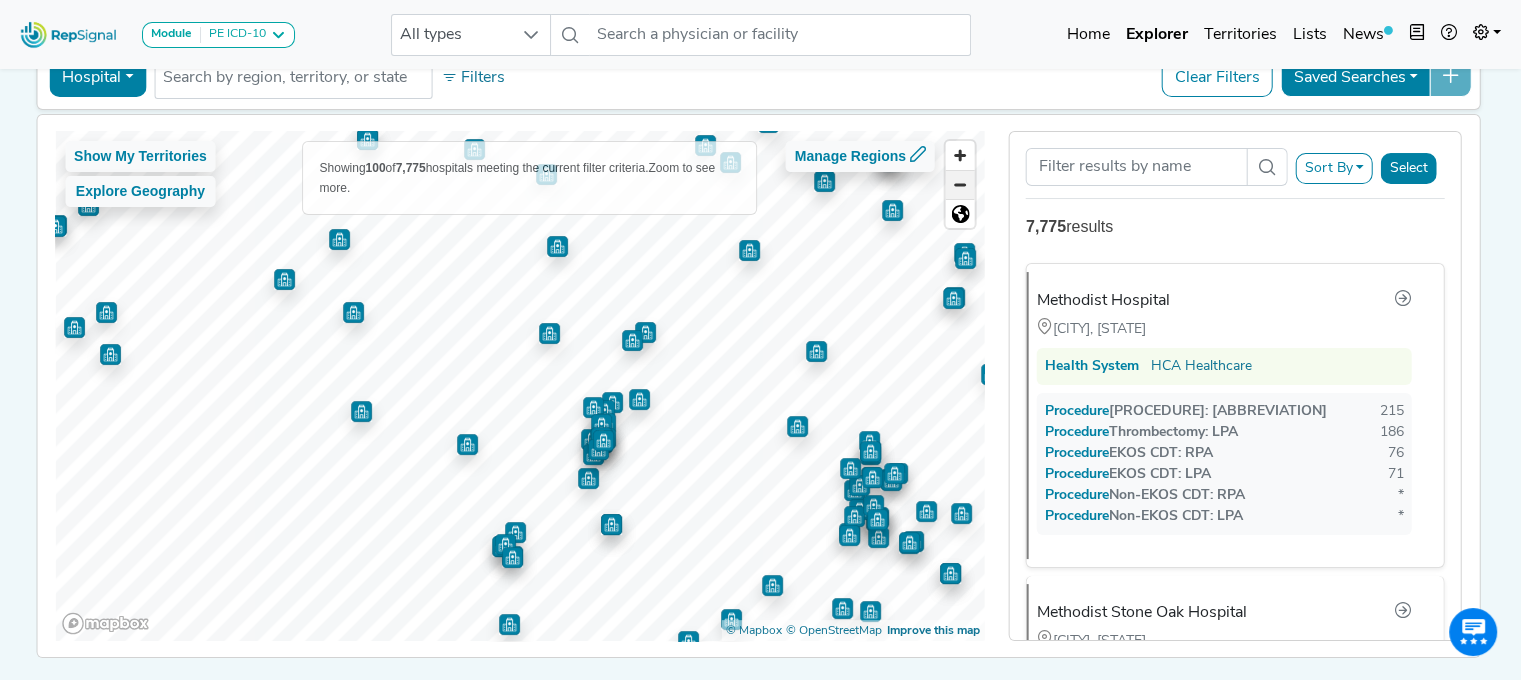 click at bounding box center (960, 185) 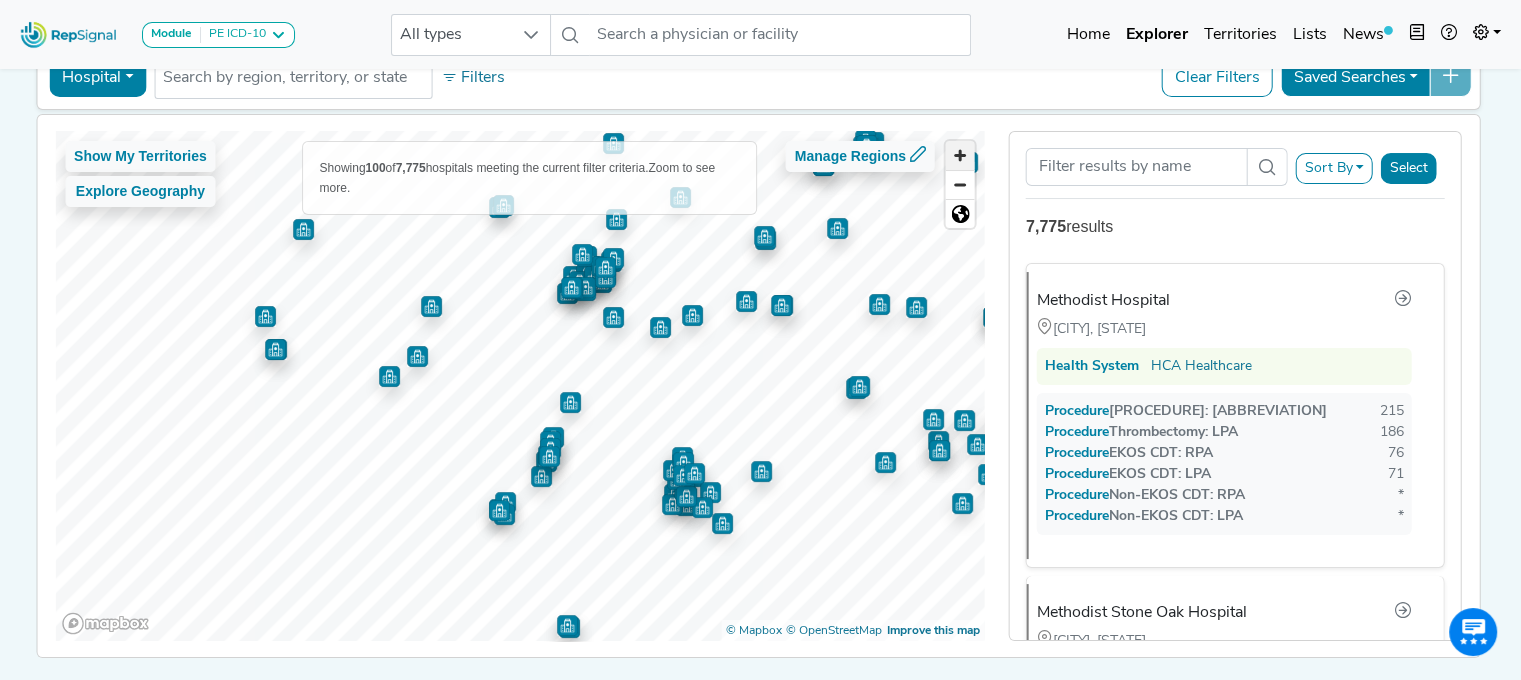 click at bounding box center (960, 155) 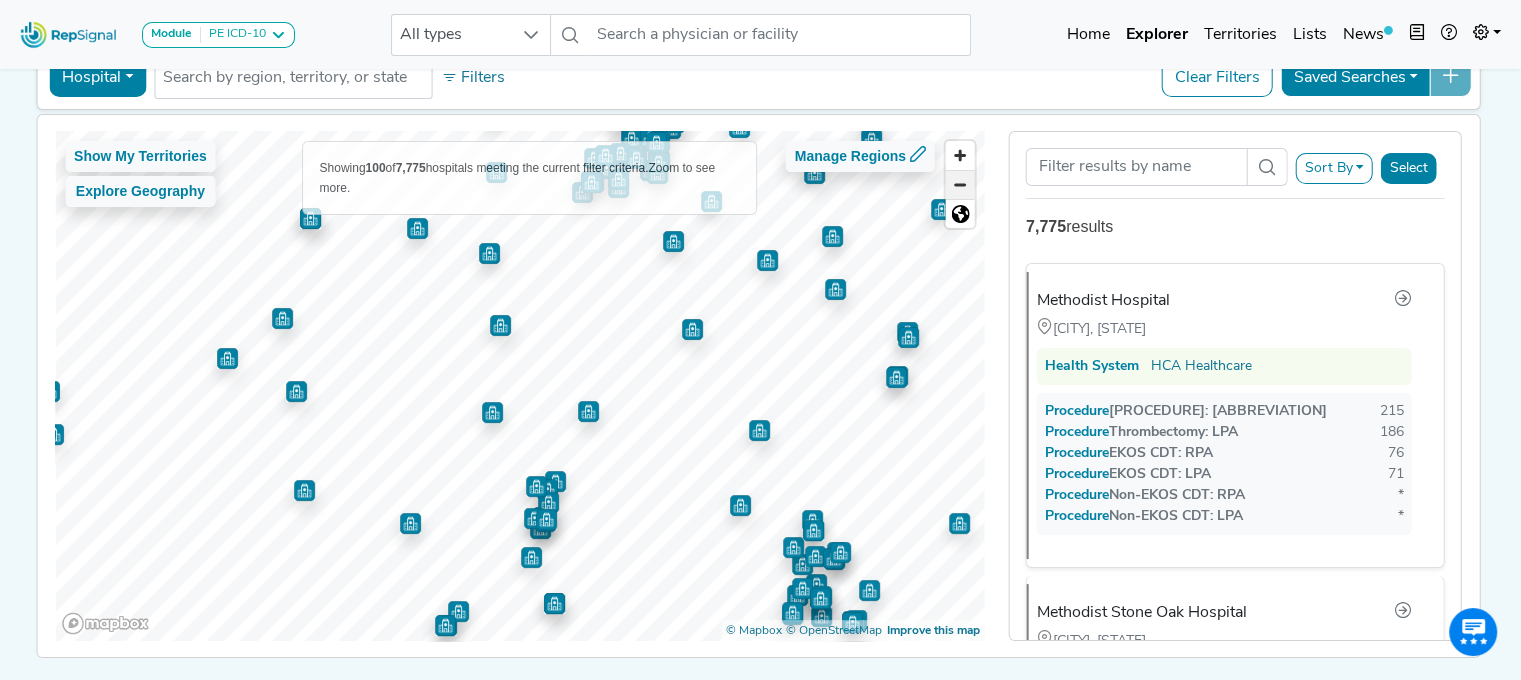 click at bounding box center (960, 185) 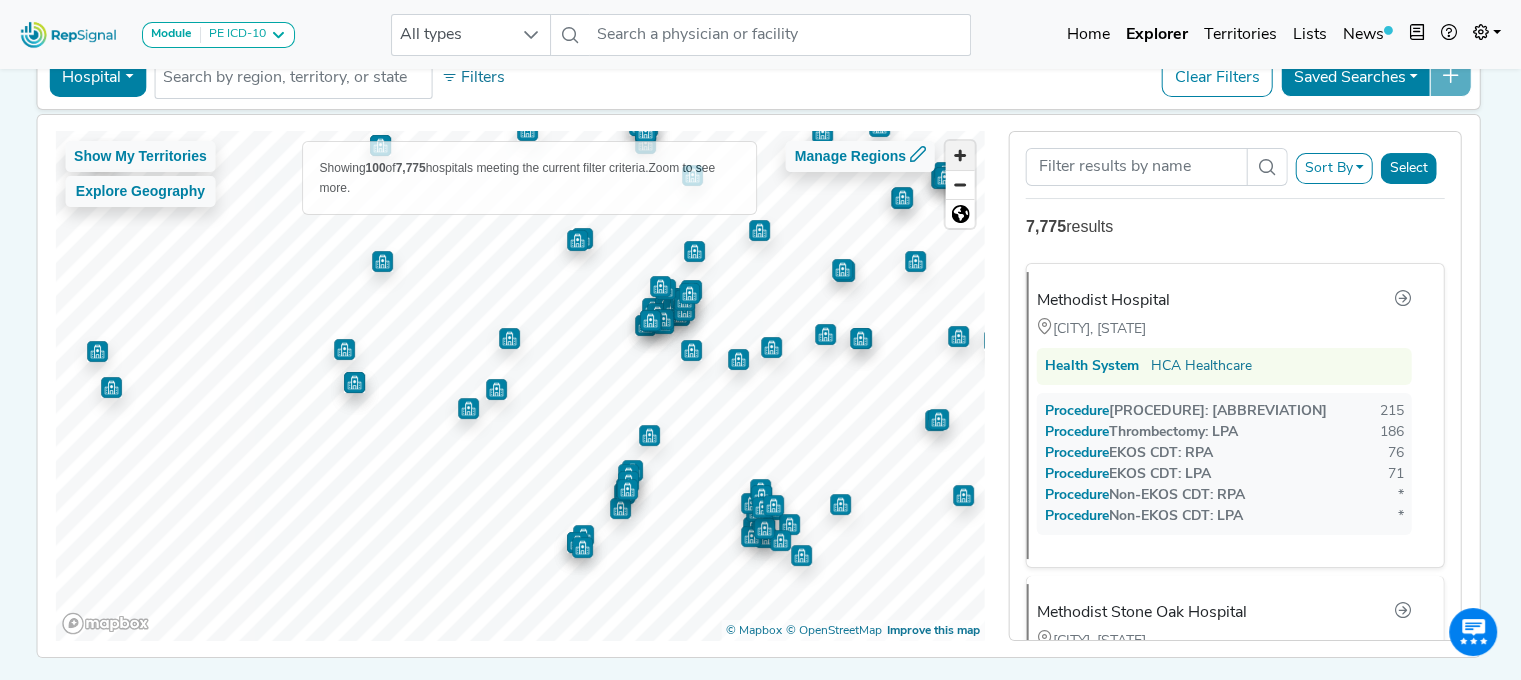 click at bounding box center [960, 155] 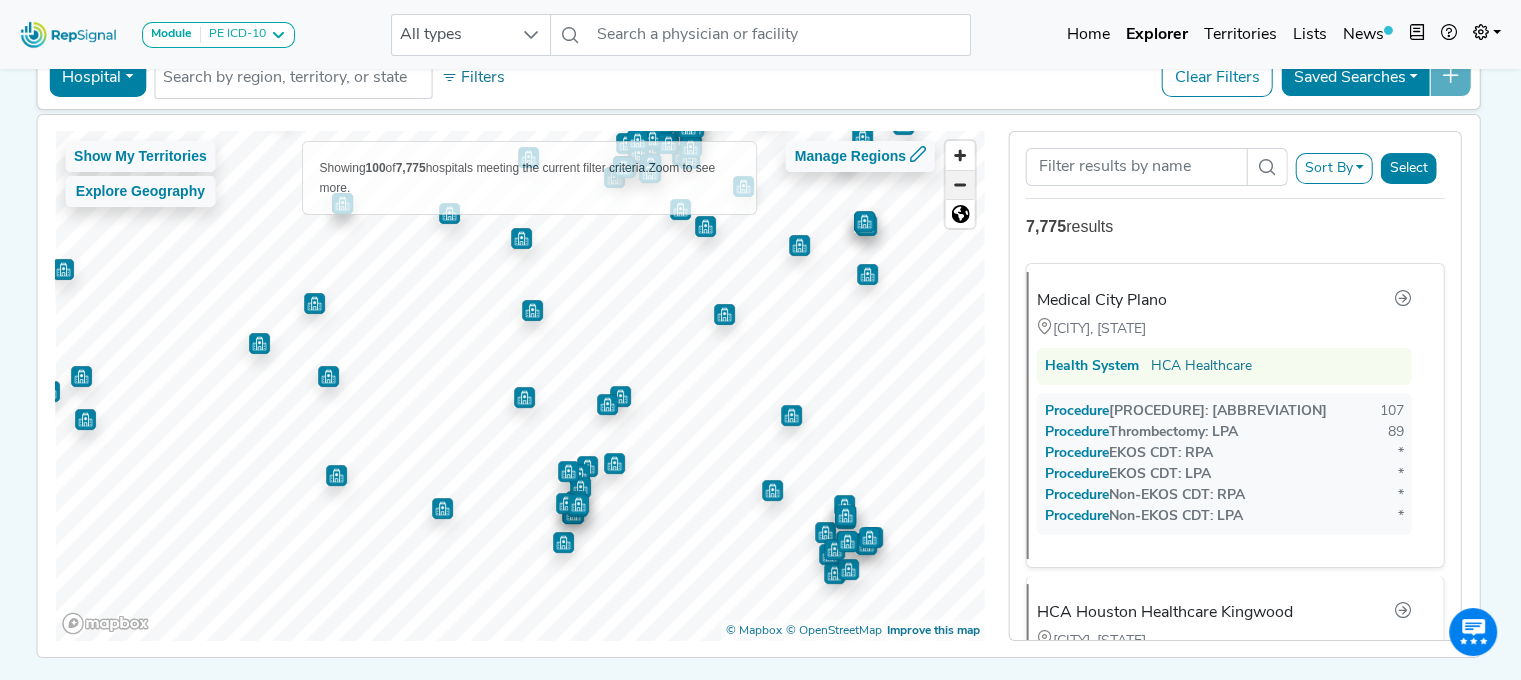 drag, startPoint x: 804, startPoint y: 375, endPoint x: 956, endPoint y: 183, distance: 244.88365 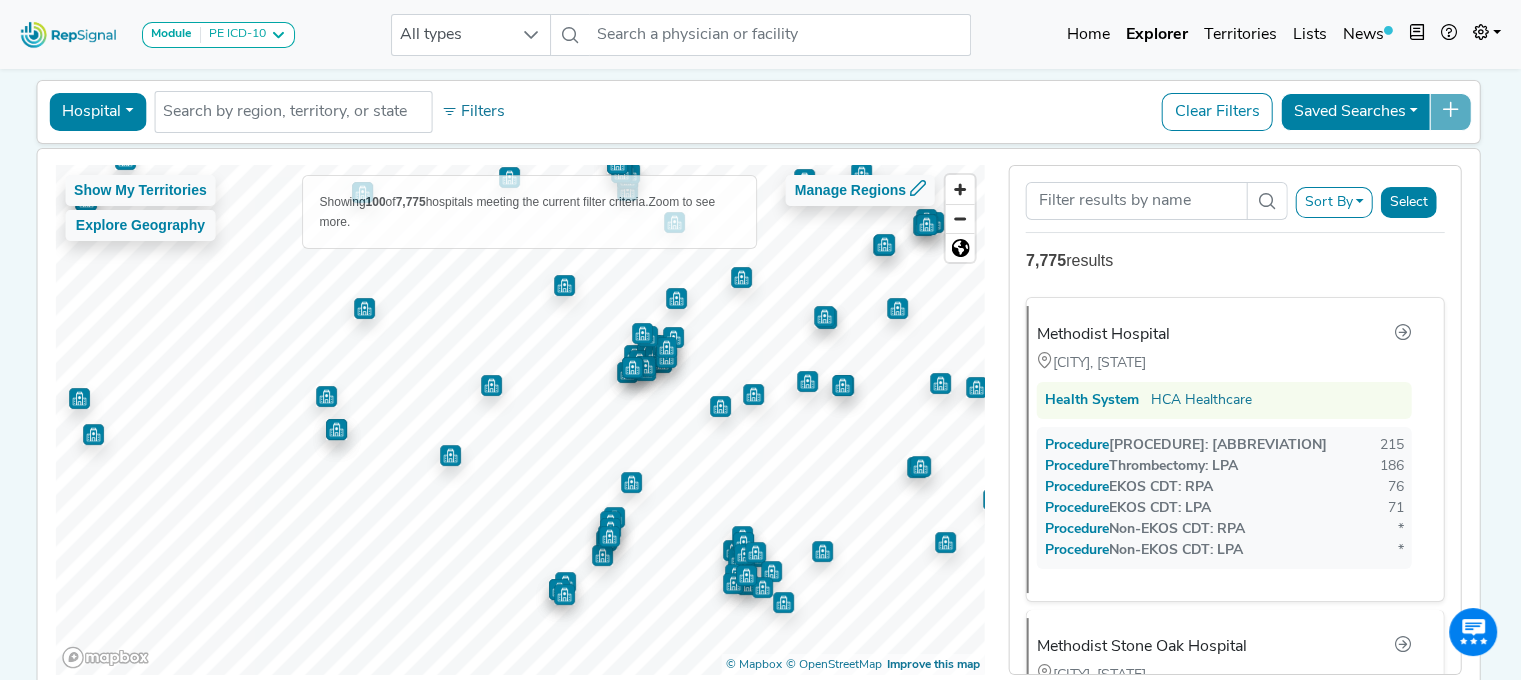 scroll, scrollTop: 72, scrollLeft: 0, axis: vertical 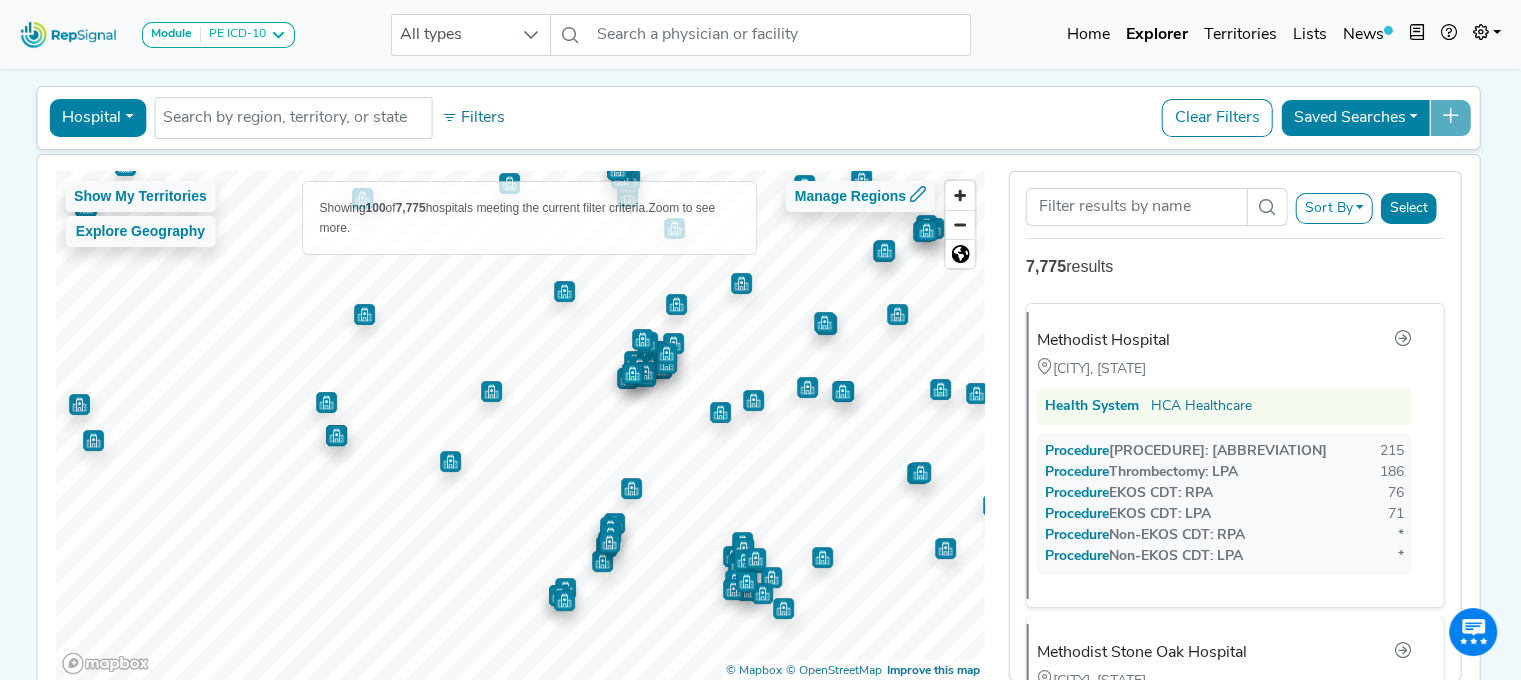 click on "Module PE ICD-10 Coronary Neurovascular PE ICD-10 Peripheral Vascular Procedures for Pulmonary Embolism Structural Heart All types No results found  Home   Explorer   Territories   Lists   News  new notes My Account Logout Market Explorer Hospital Physician Hospital ASC Office Health System No results found  Filters   Clear Filters  Saved Searches Show My Territories Explore Geography  Showing  100  of  7,775  hospitals meeting the current filter criteria.   Zoom to see more.   Manage Regions  © Mapbox   © OpenStreetMap   Improve this map  Sort By   RepSignal Annual Procedure Volume Estimate  Thrombectomy: RPA Thrombectomy: LPA EKOS CDT: RPA EKOS CDT: LPA Non-EKOS CDT: RPA Non-EKOS CDT: LPA  Total Procedures  Relevant Physician Volume Select 7,775  results  Methodist Hospital  San Antonio, TX   Health System  HCA Healthcare  Procedure   Thrombectomy: RPA  215  Procedure   Thrombectomy: LPA  186  Procedure   EKOS CDT: RPA  76  Procedure   EKOS CDT: LPA  71  Procedure   Non-EKOS CDT: RPA  *  Procedure  * 98 *" at bounding box center [760, 357] 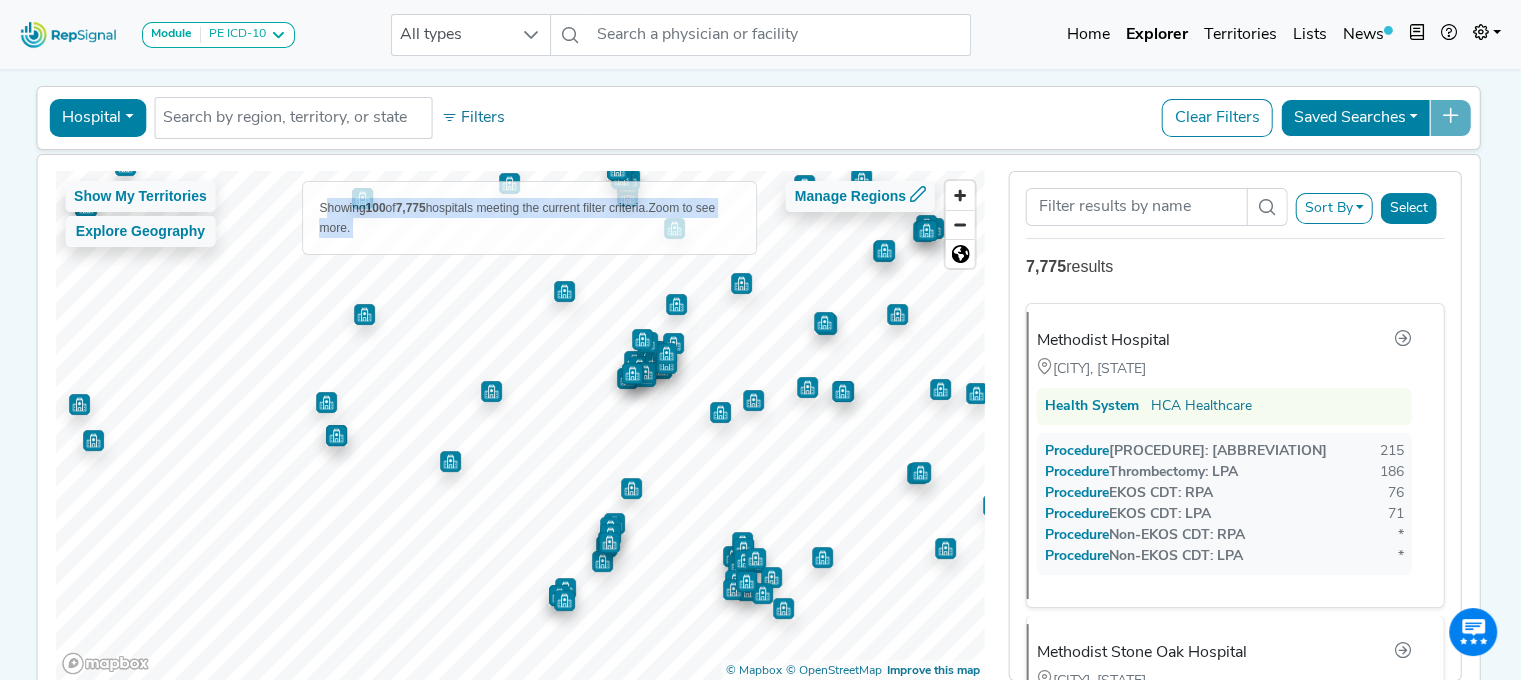 click on "Select" 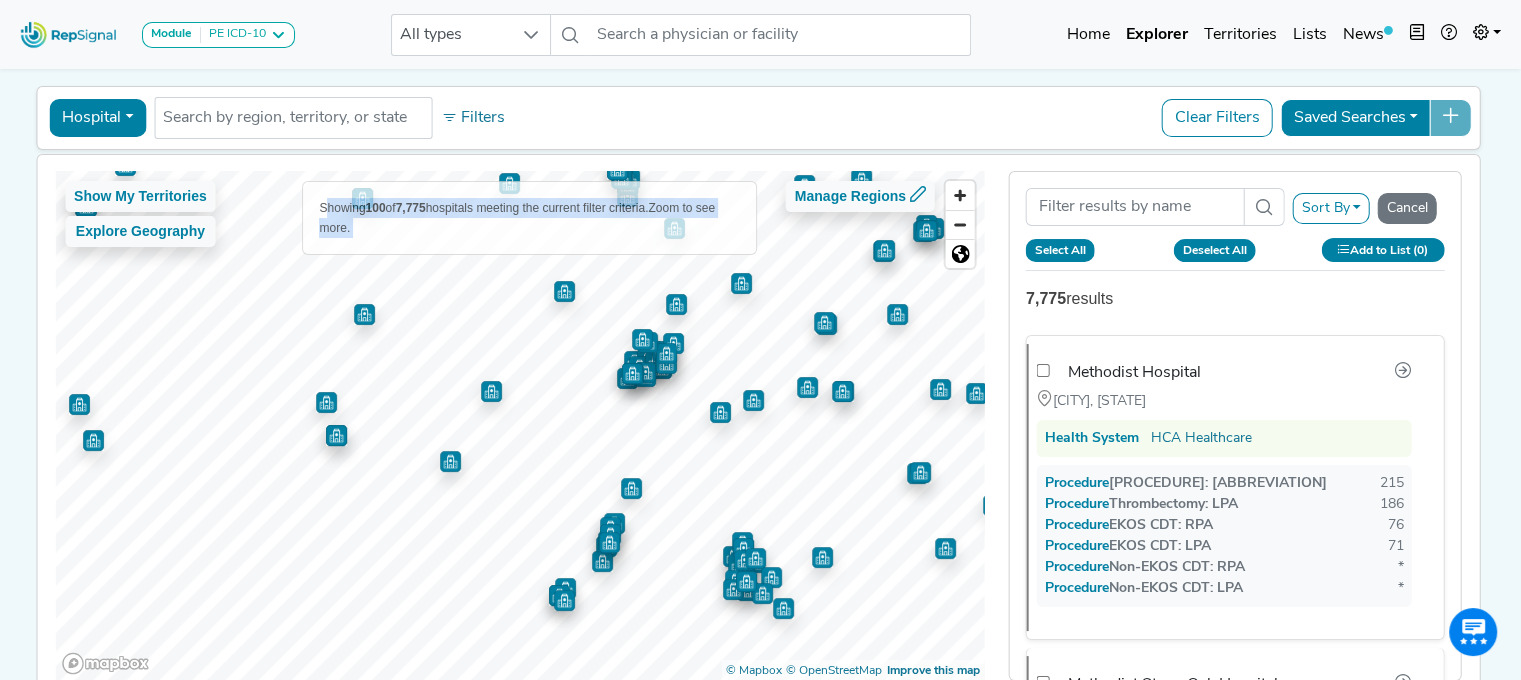 click on "Select All" at bounding box center (1060, 250) 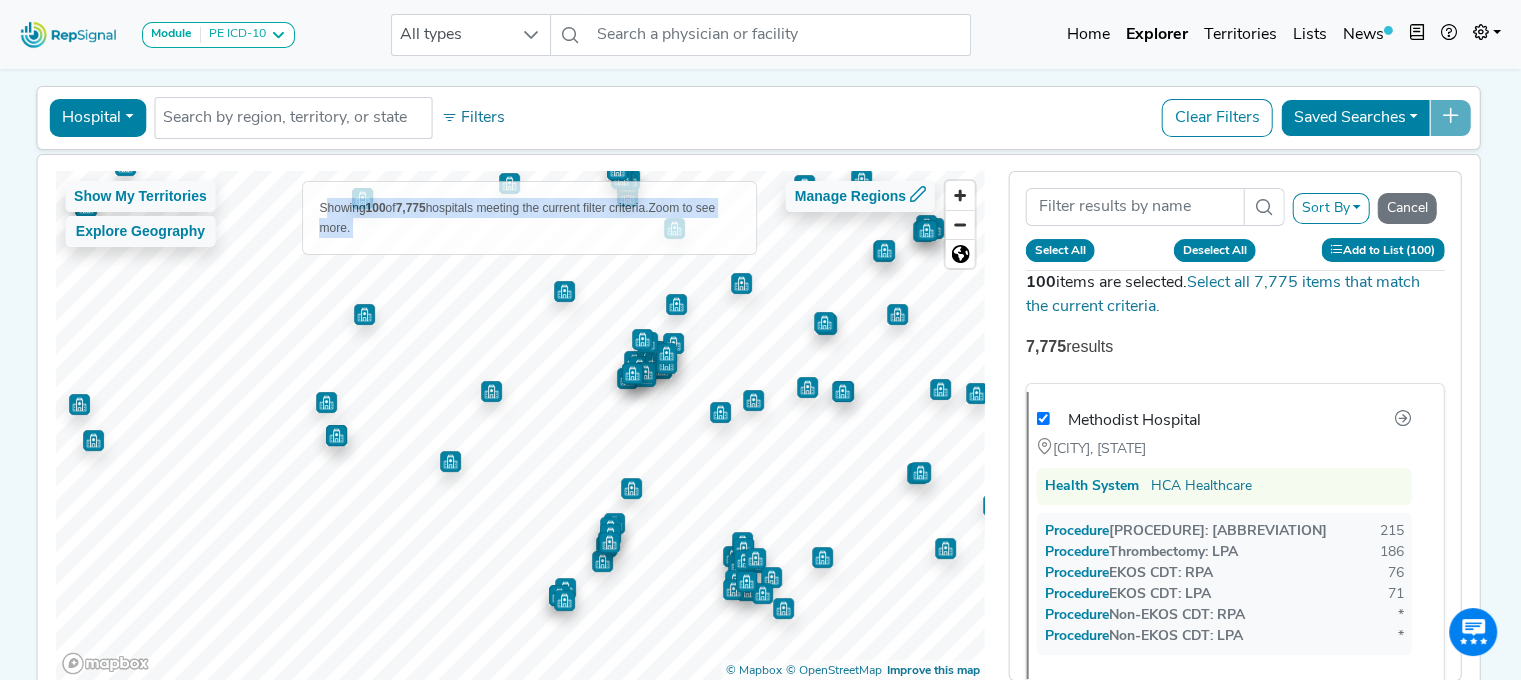 click on "Add to List (100)" 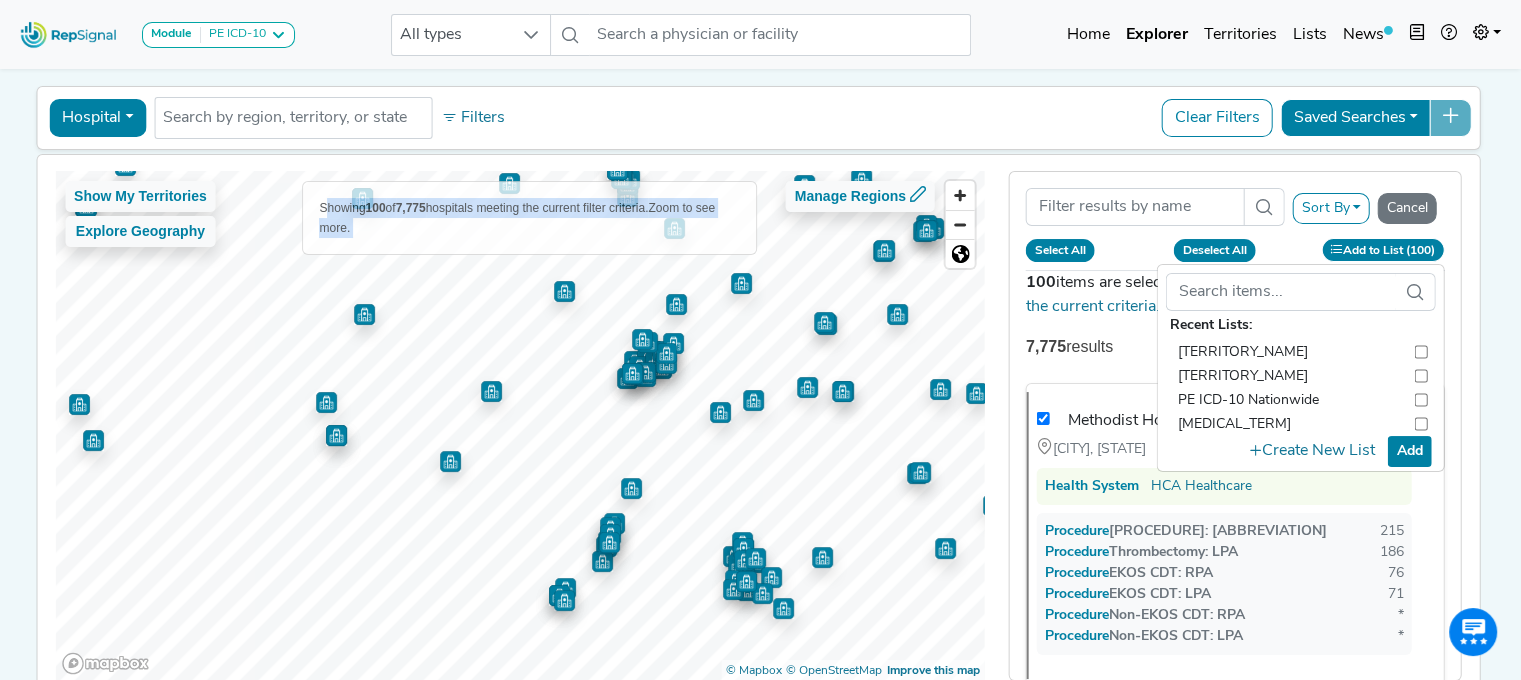 click on "Trent Territory" at bounding box center [1243, 352] 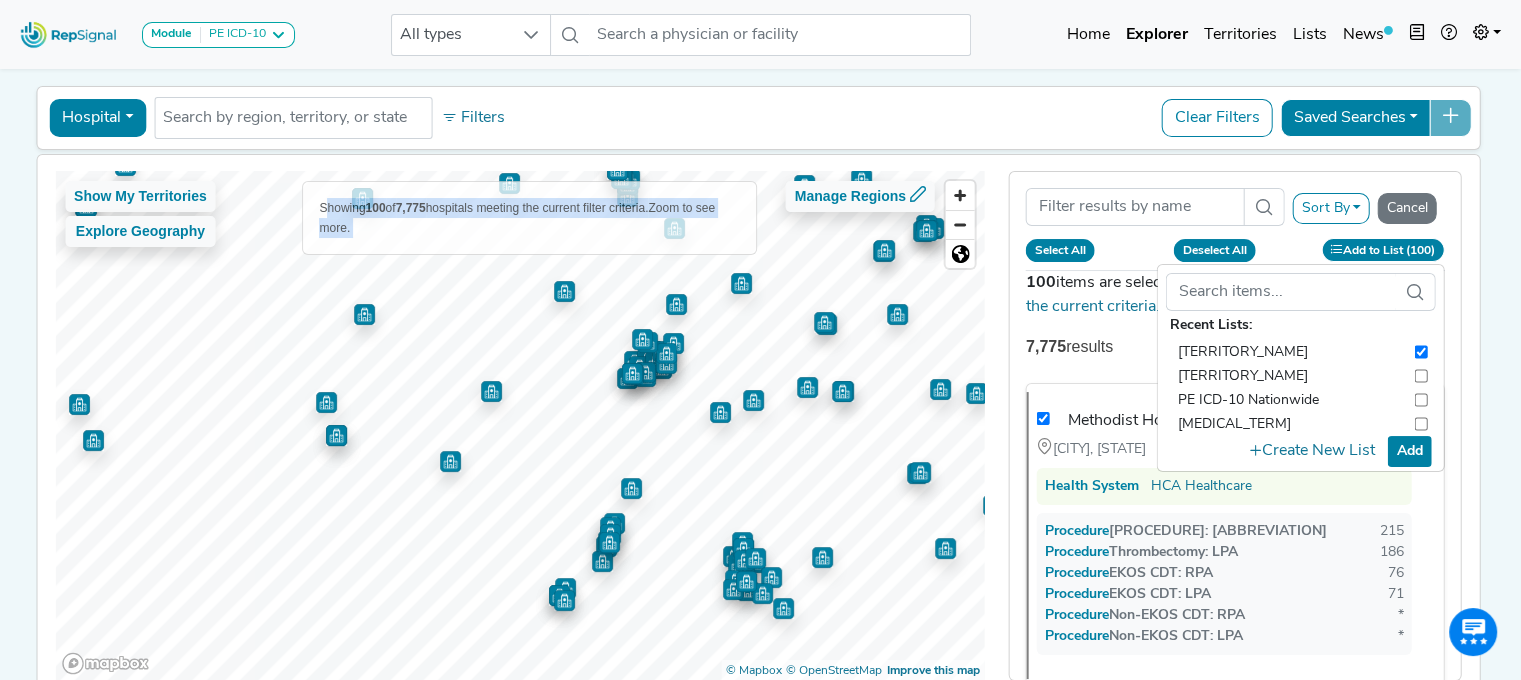 click on "Add" 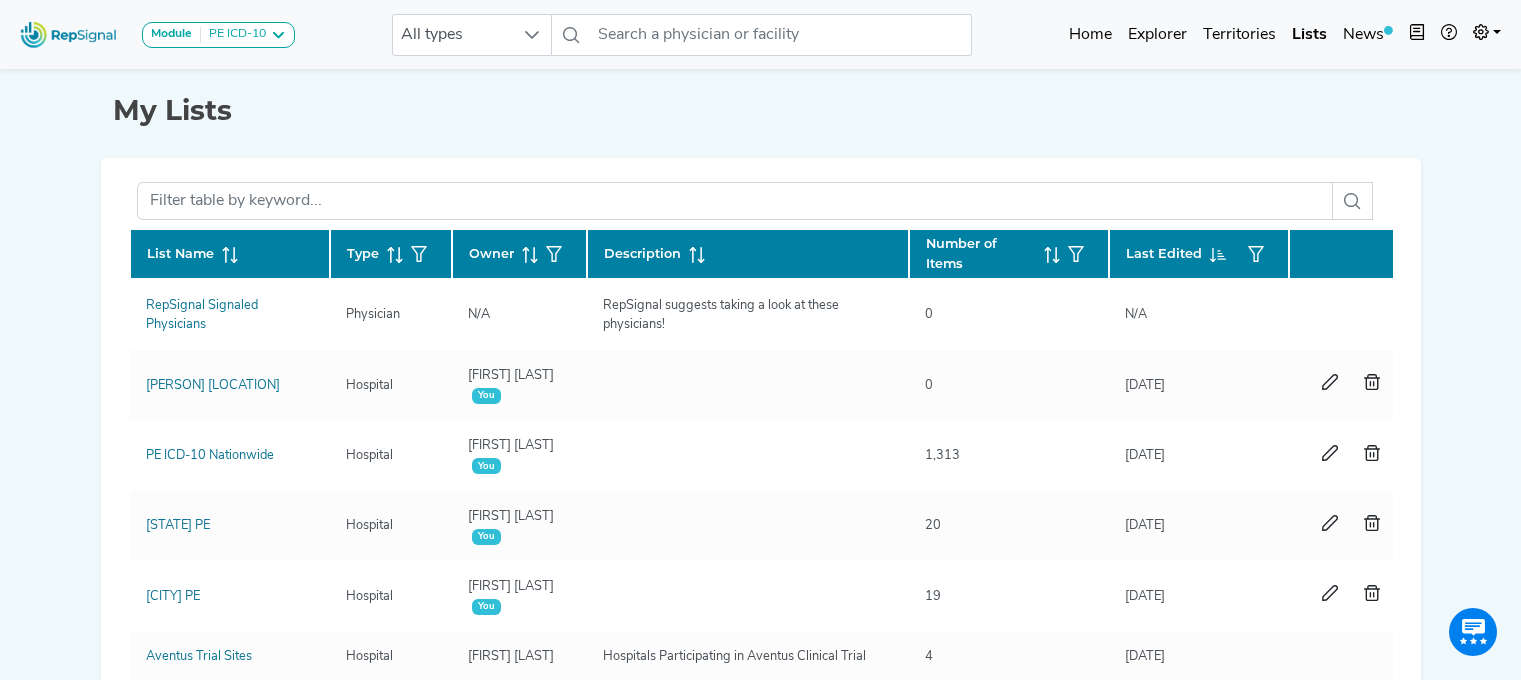 scroll, scrollTop: 190, scrollLeft: 0, axis: vertical 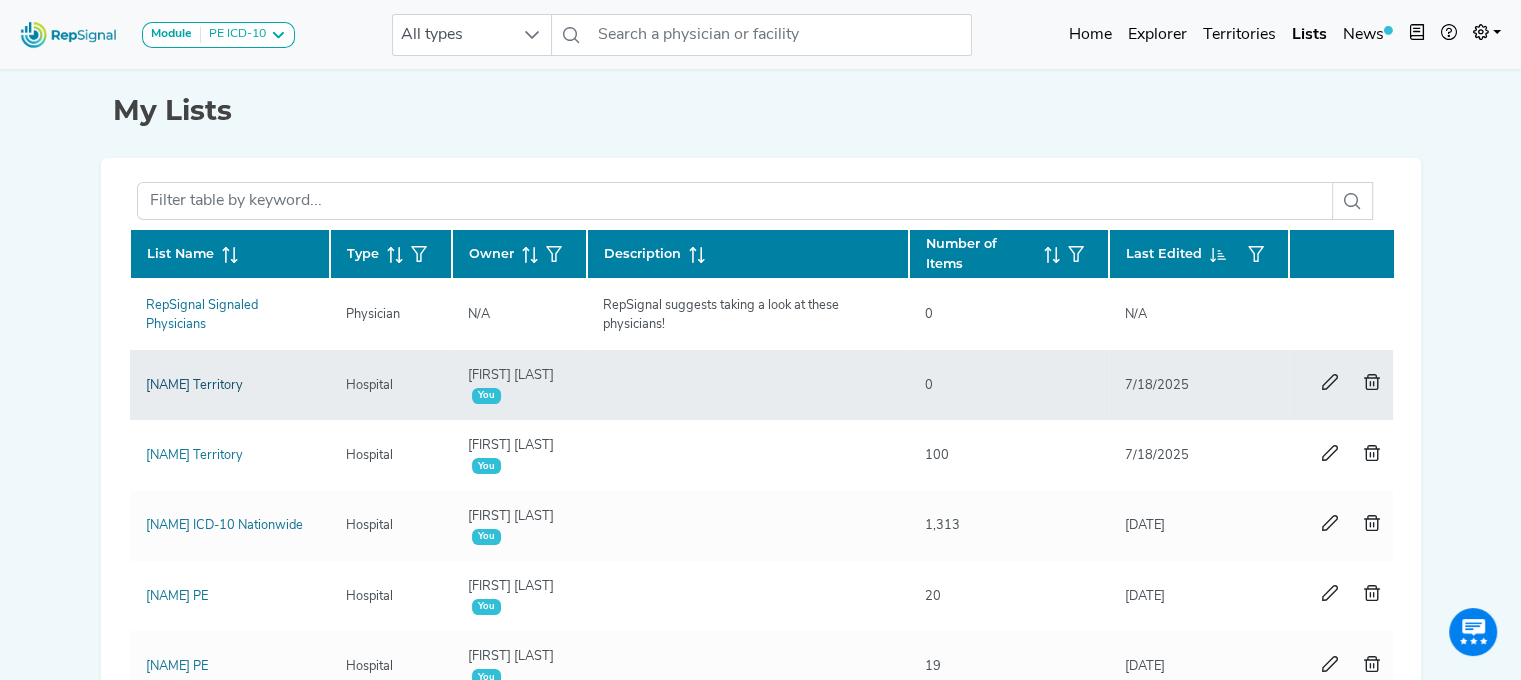 click on "[NAME] Territory" 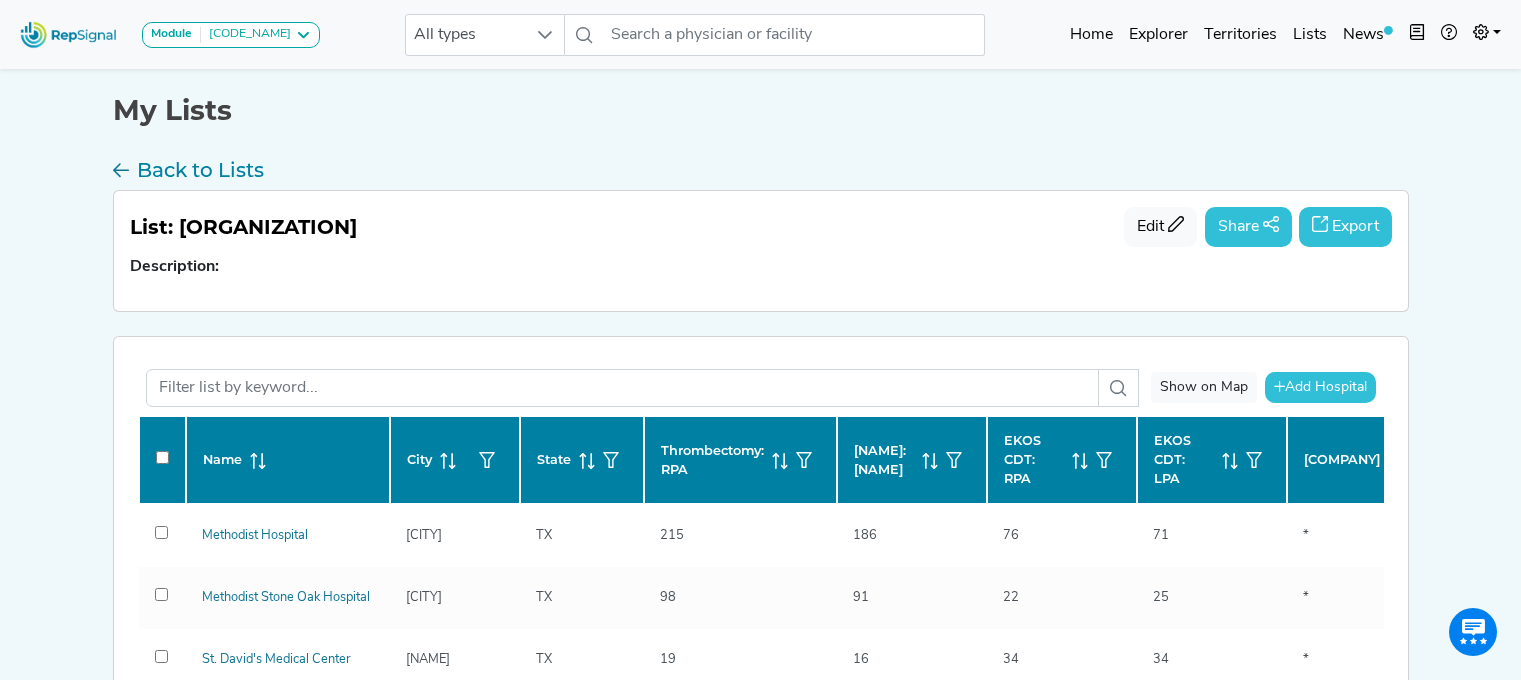 scroll, scrollTop: 196, scrollLeft: 0, axis: vertical 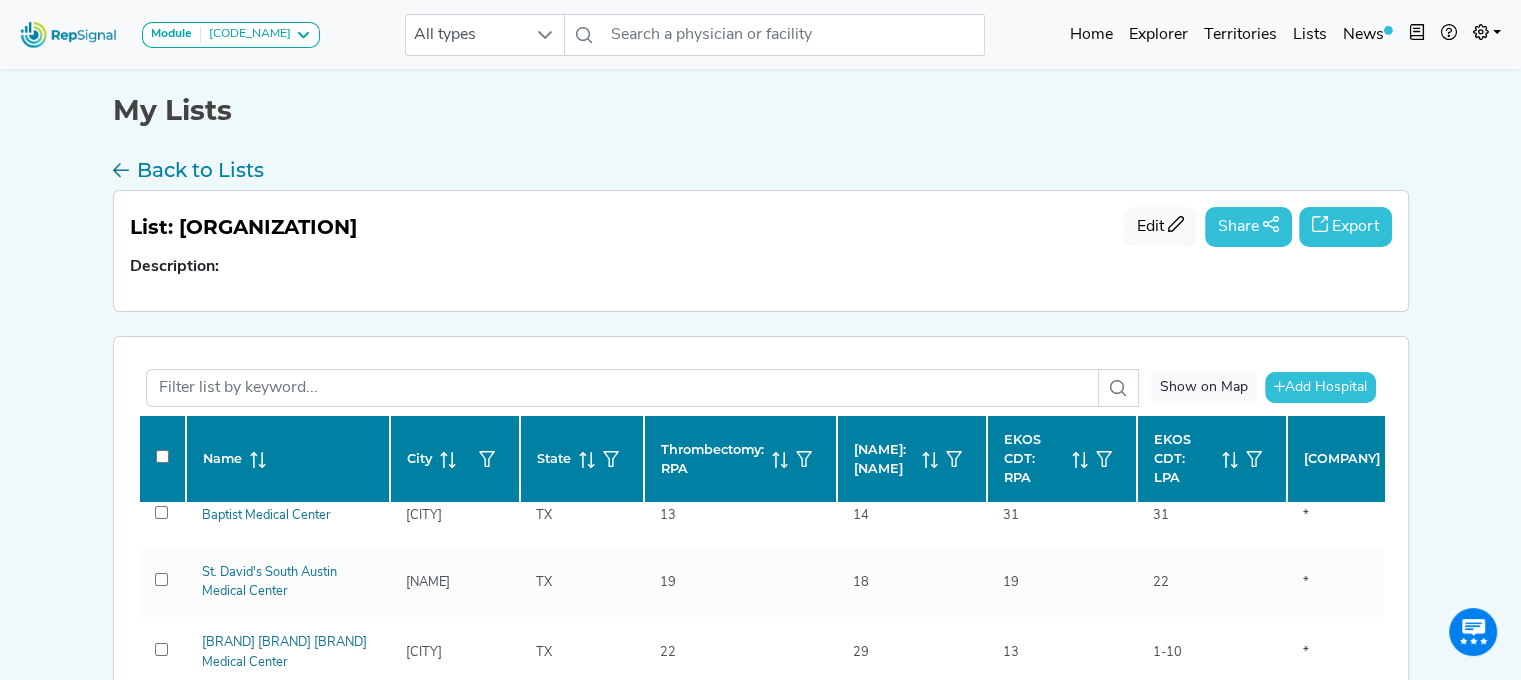 click on "Export" 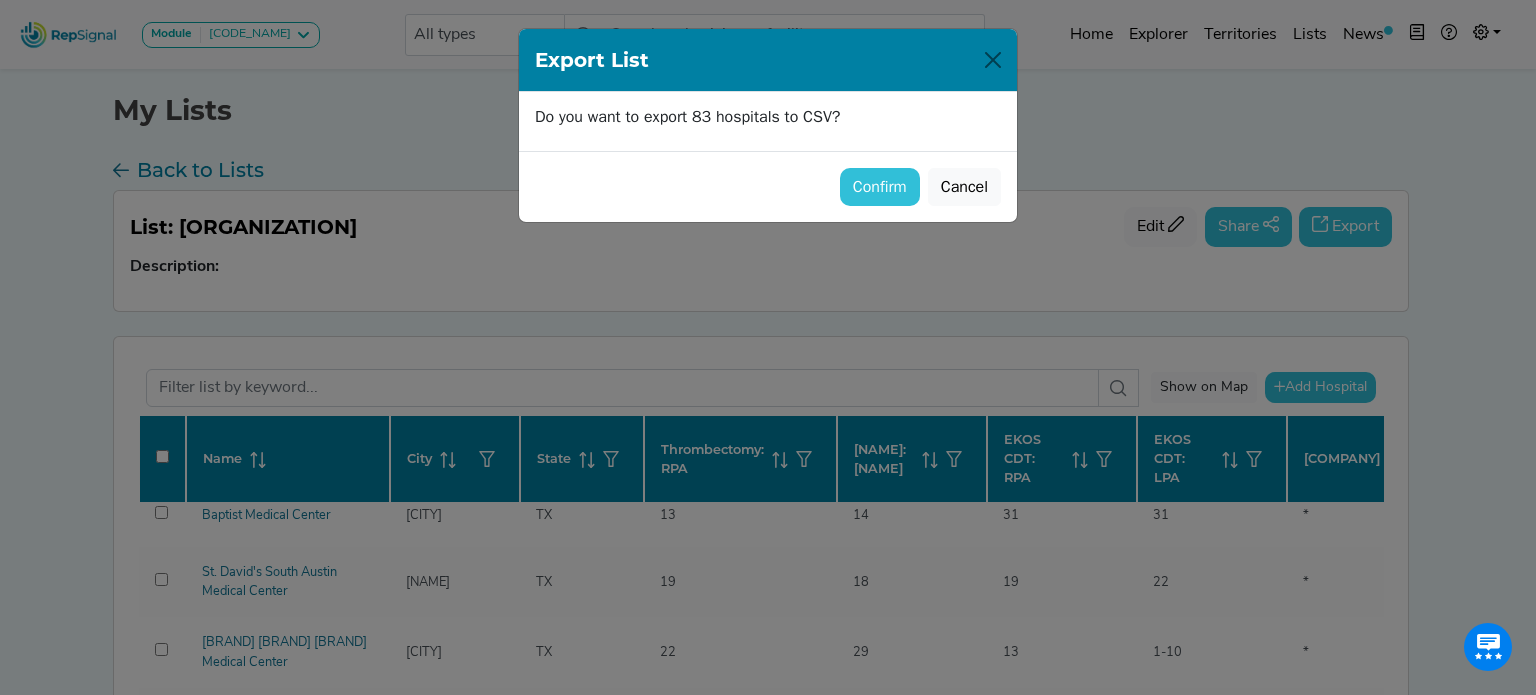 click on "Confirm" 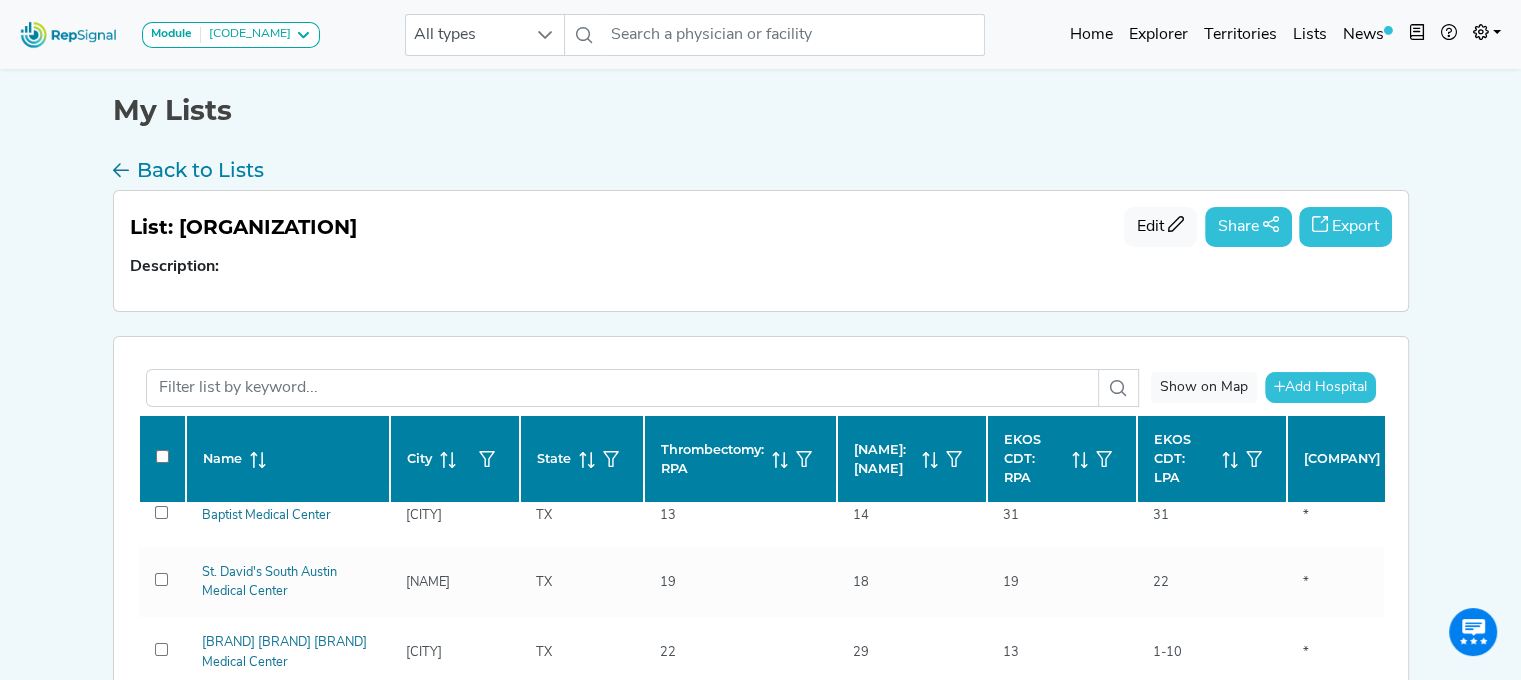 type 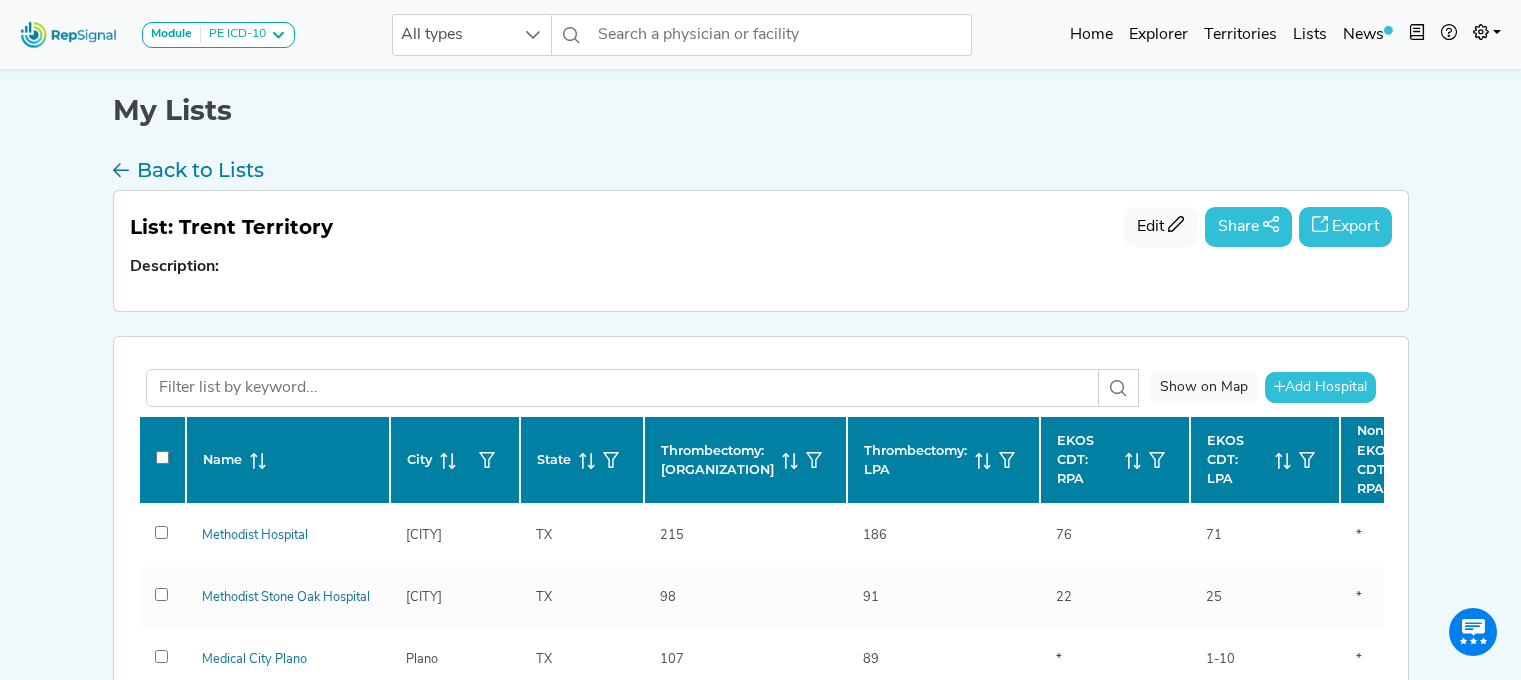 scroll, scrollTop: 0, scrollLeft: 0, axis: both 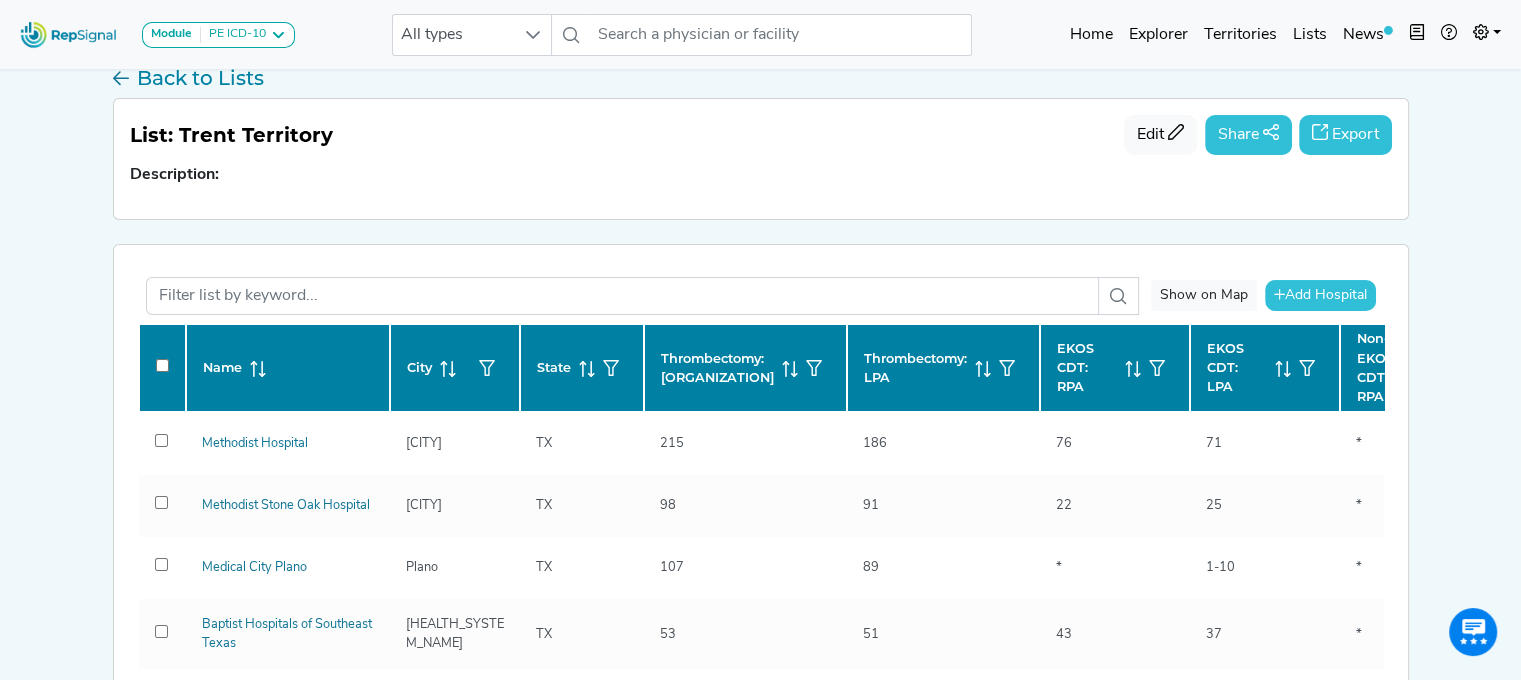 click on "Export" 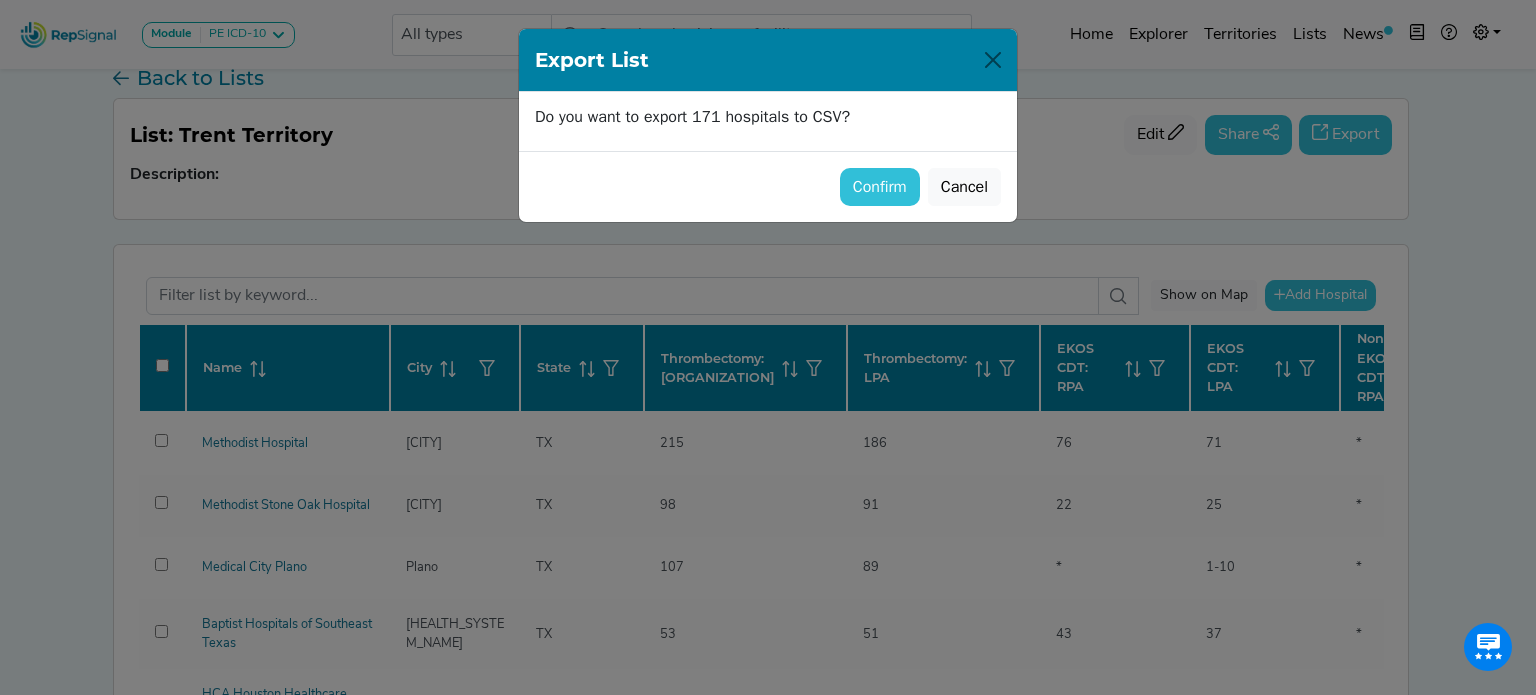 click on "Confirm" 